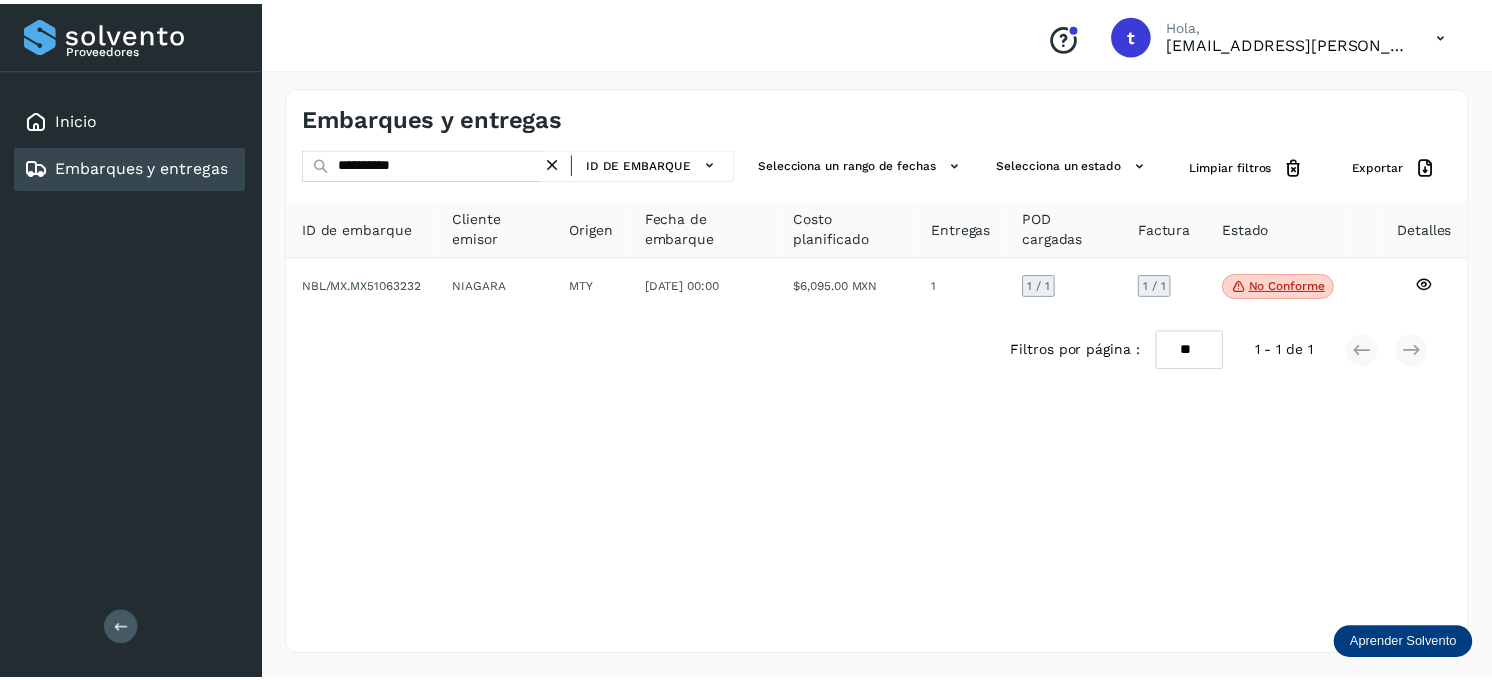 scroll, scrollTop: 0, scrollLeft: 0, axis: both 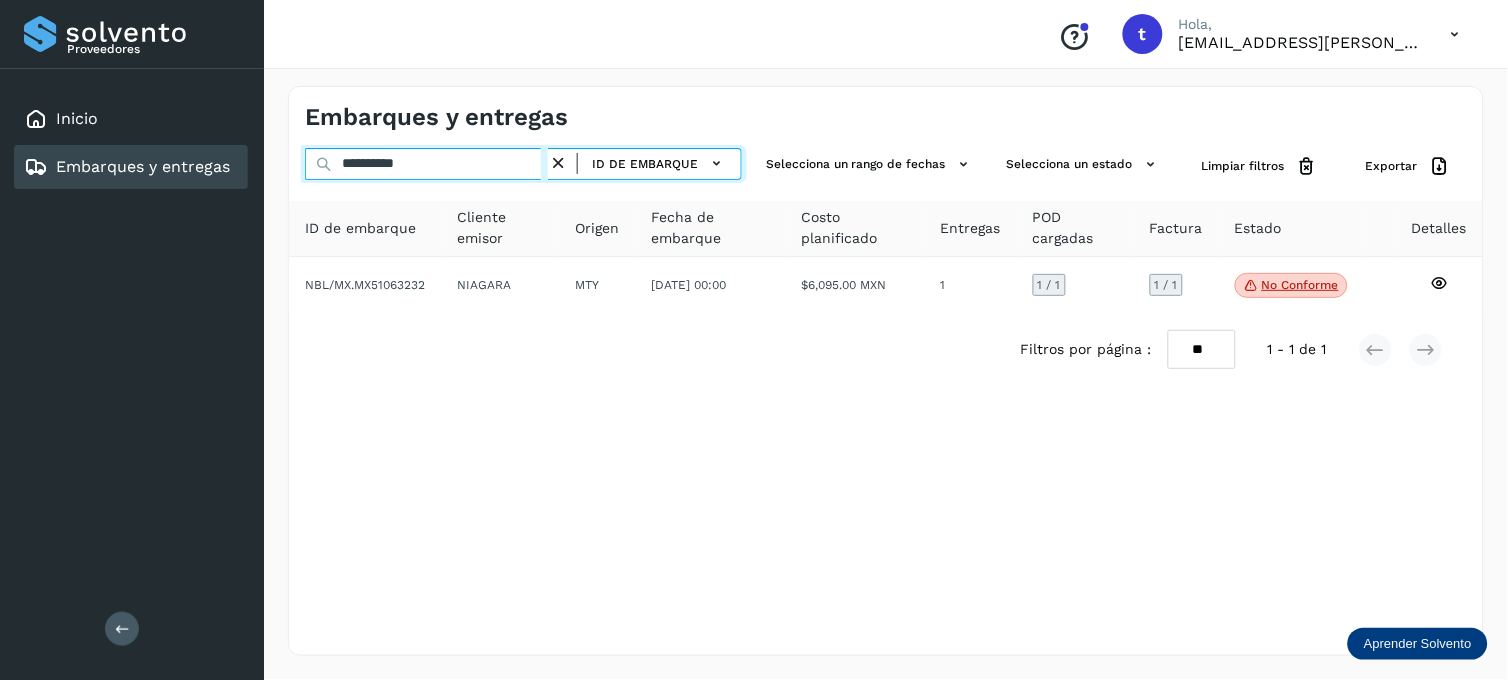 click on "**********" at bounding box center (426, 164) 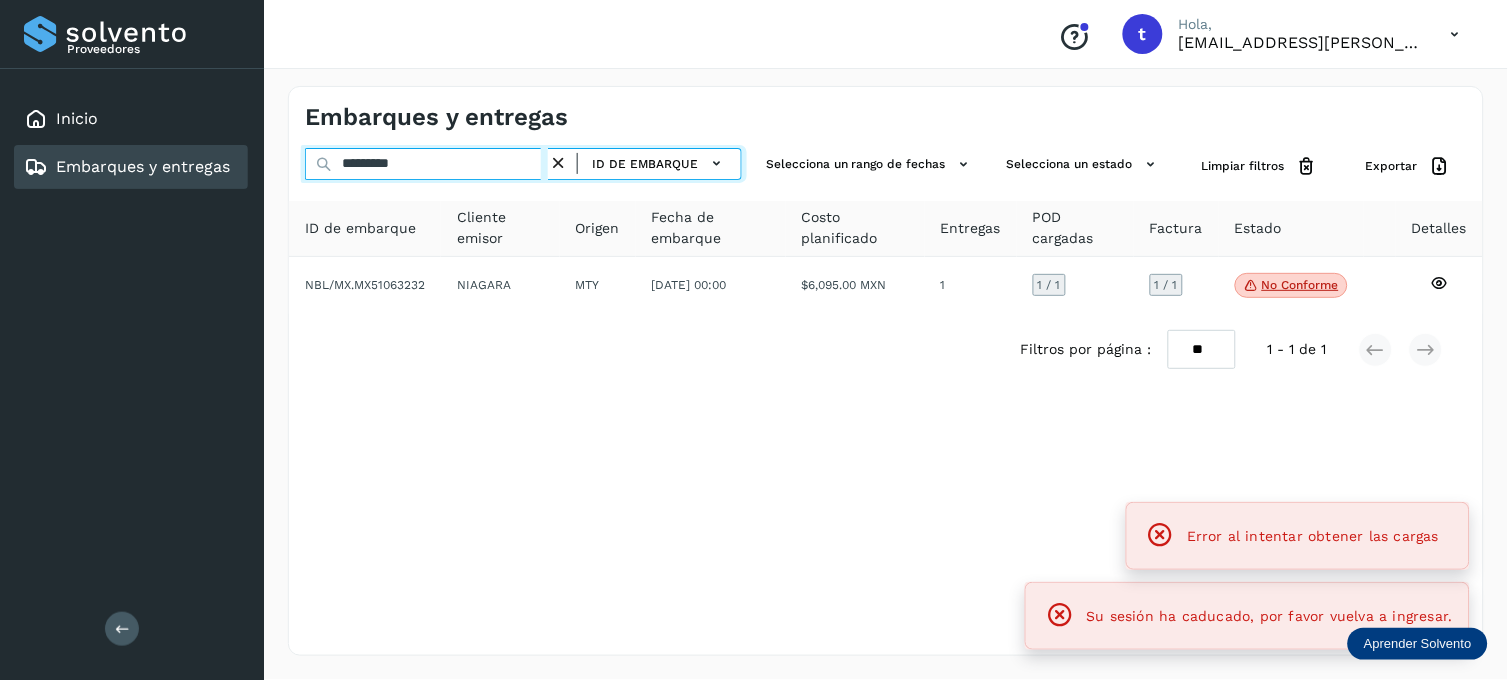 type on "**********" 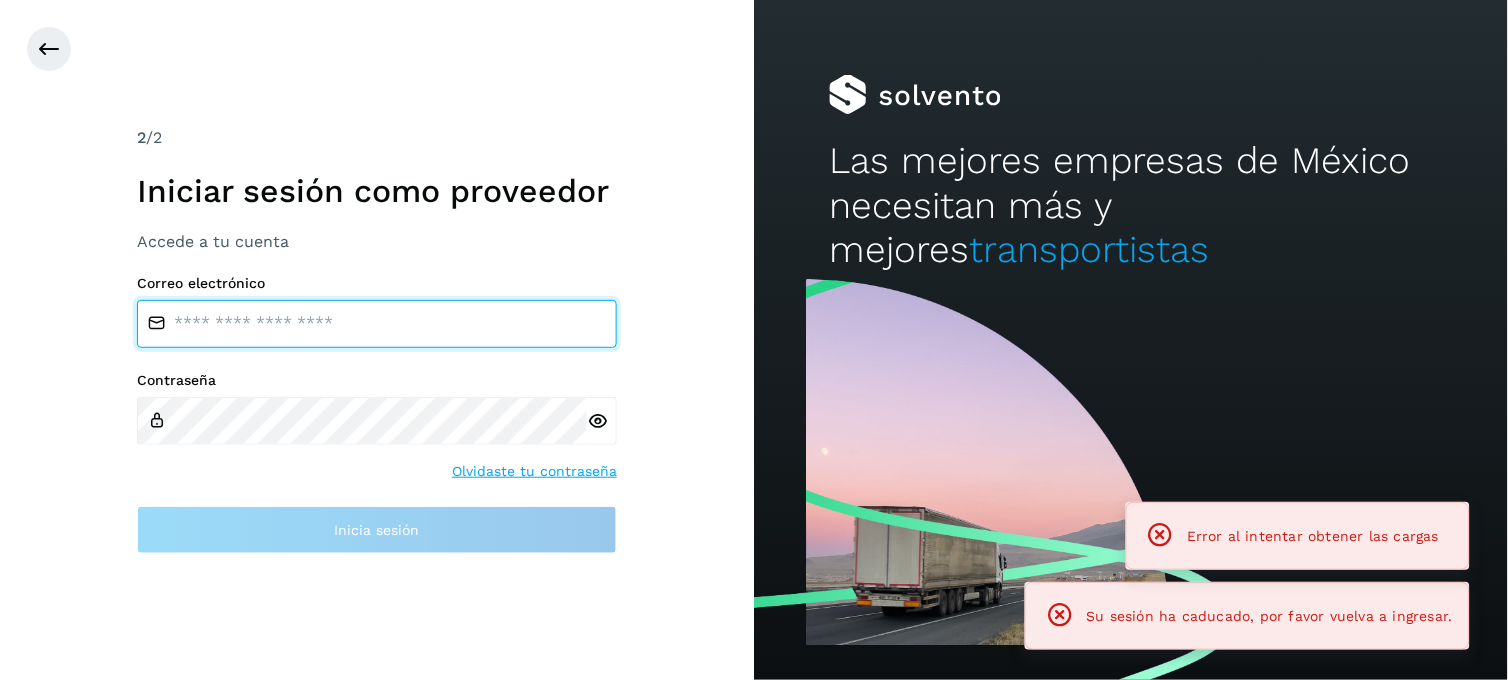 type on "**********" 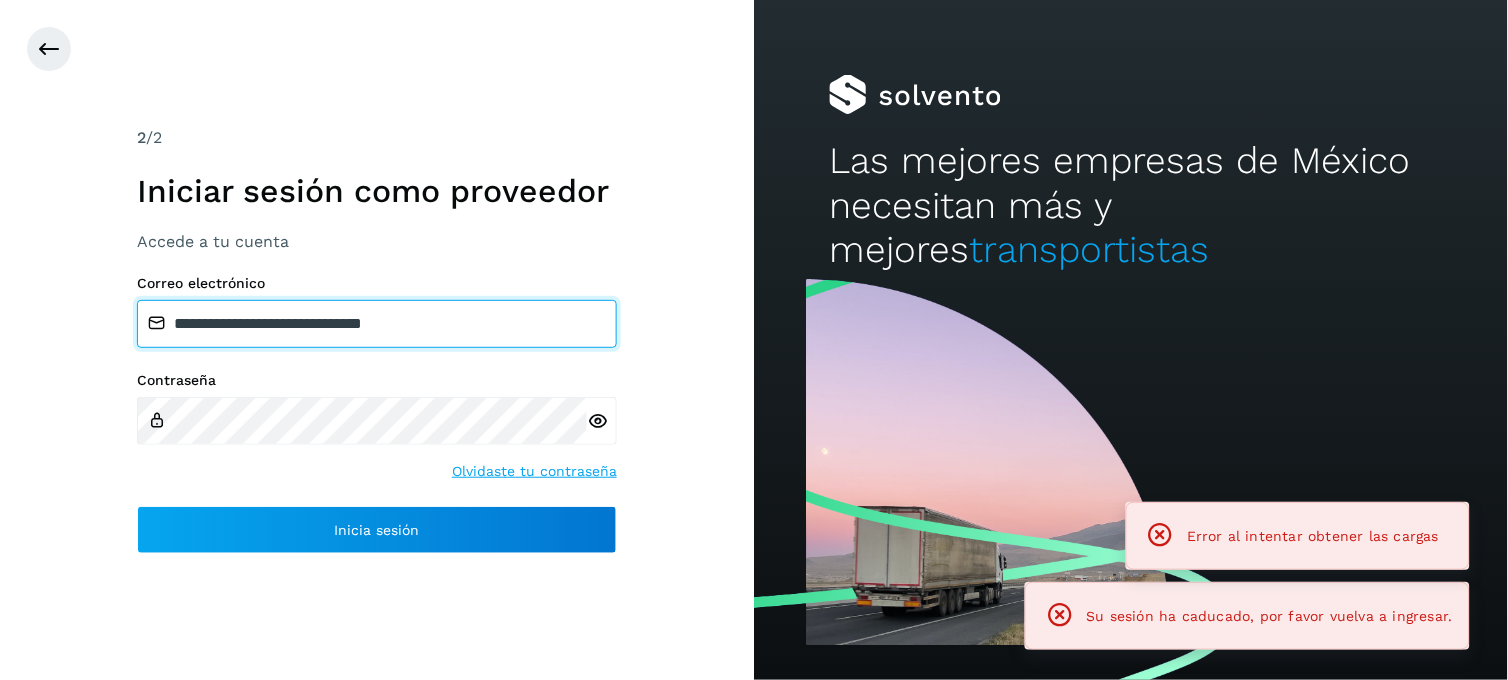 click on "**********" at bounding box center (377, 324) 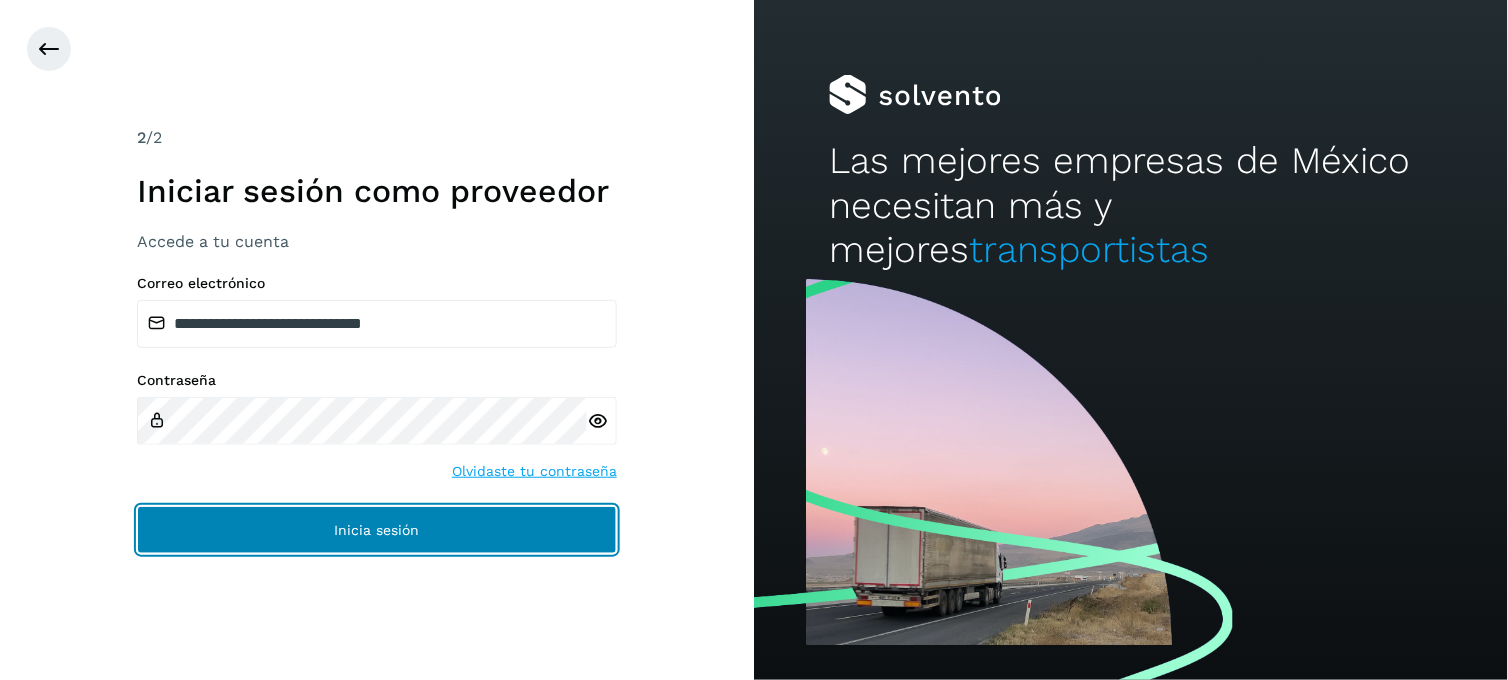 click on "Inicia sesión" at bounding box center (377, 530) 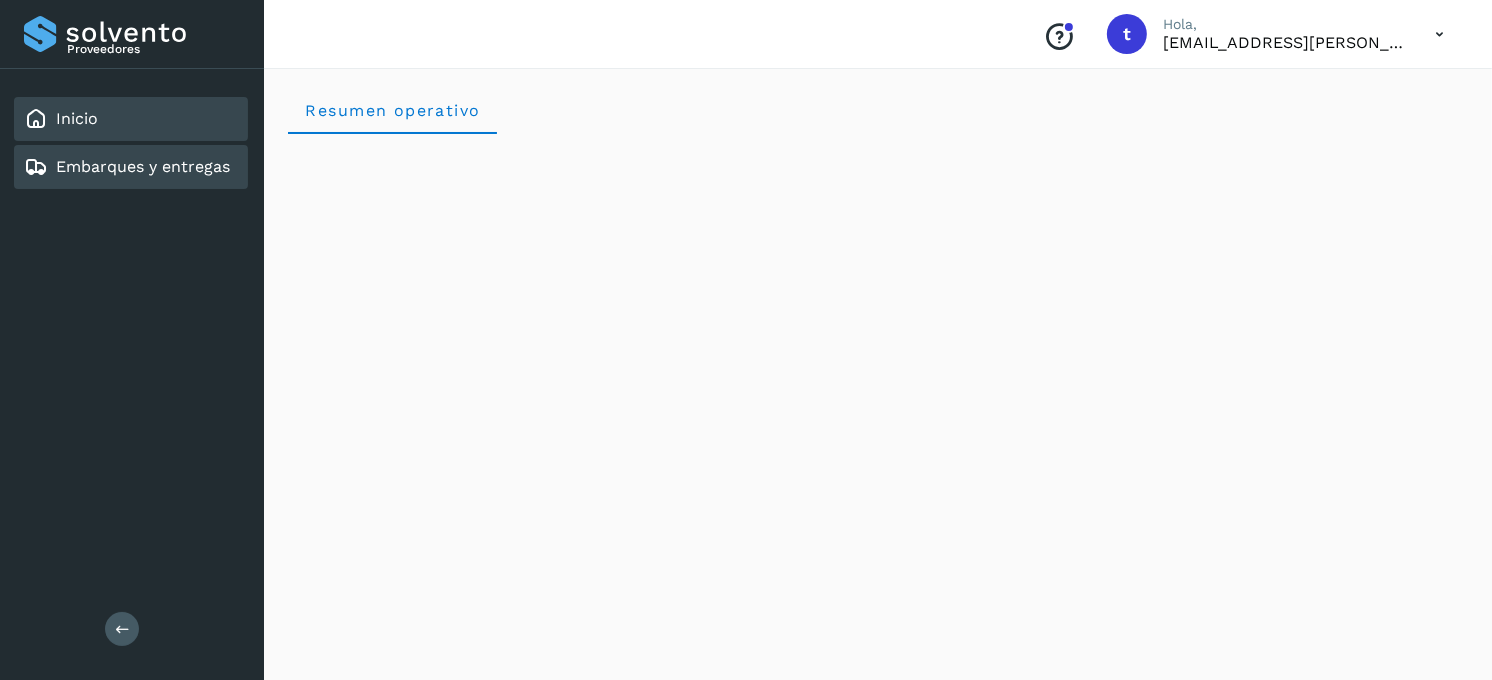 click on "Embarques y entregas" at bounding box center (143, 166) 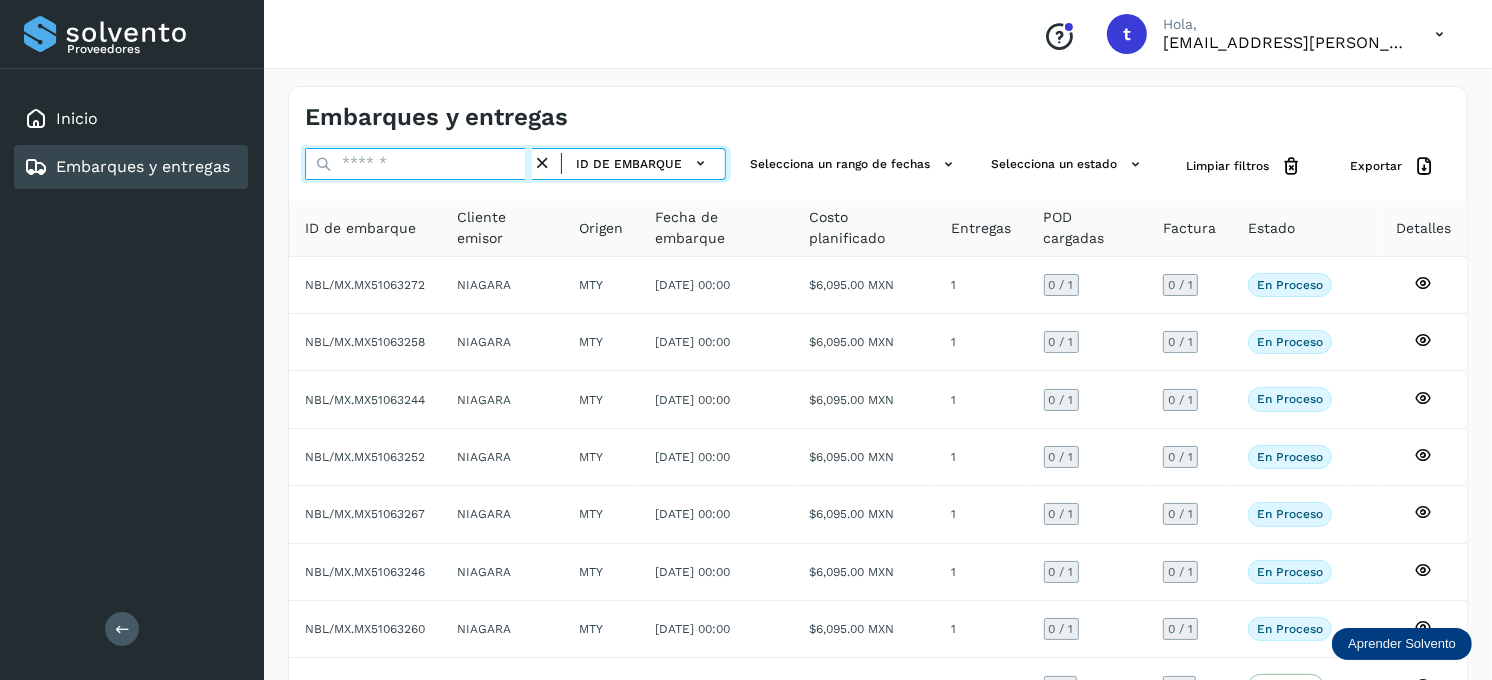 click at bounding box center [418, 164] 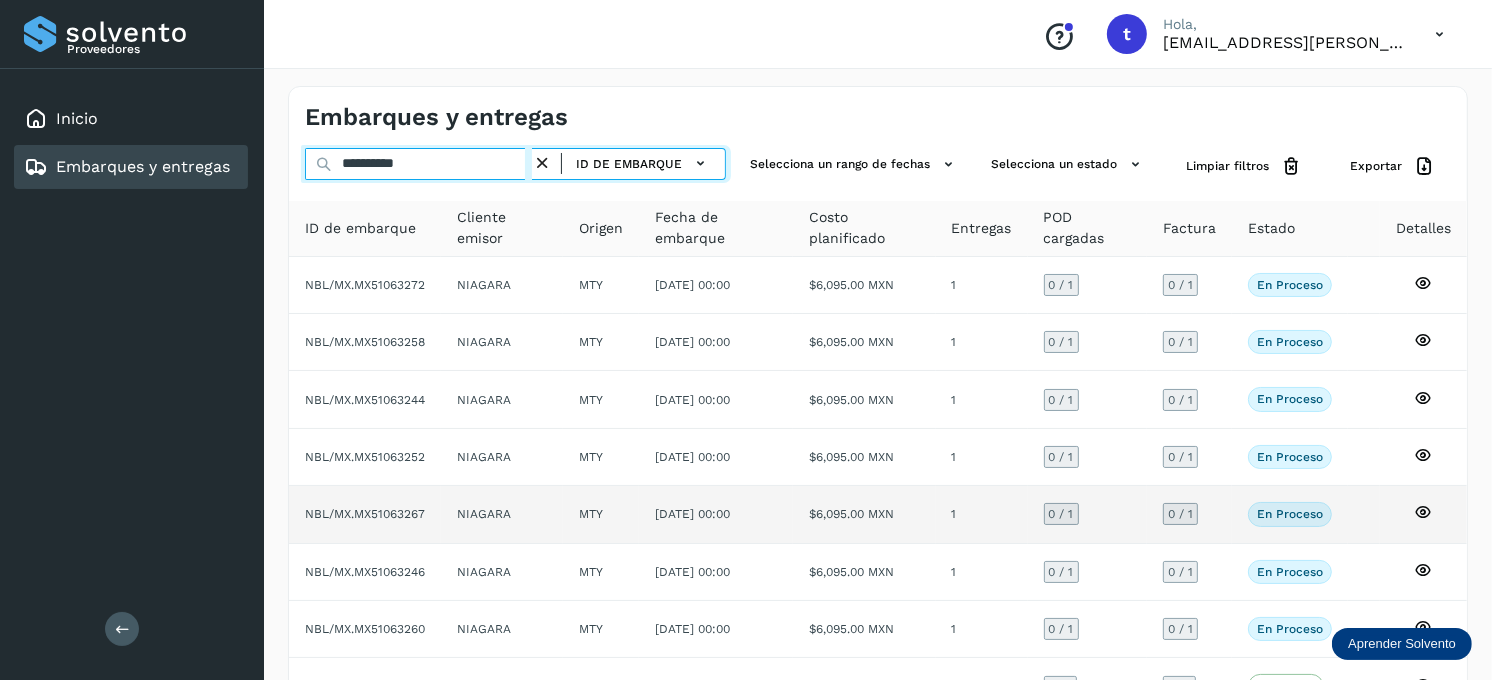 type on "**********" 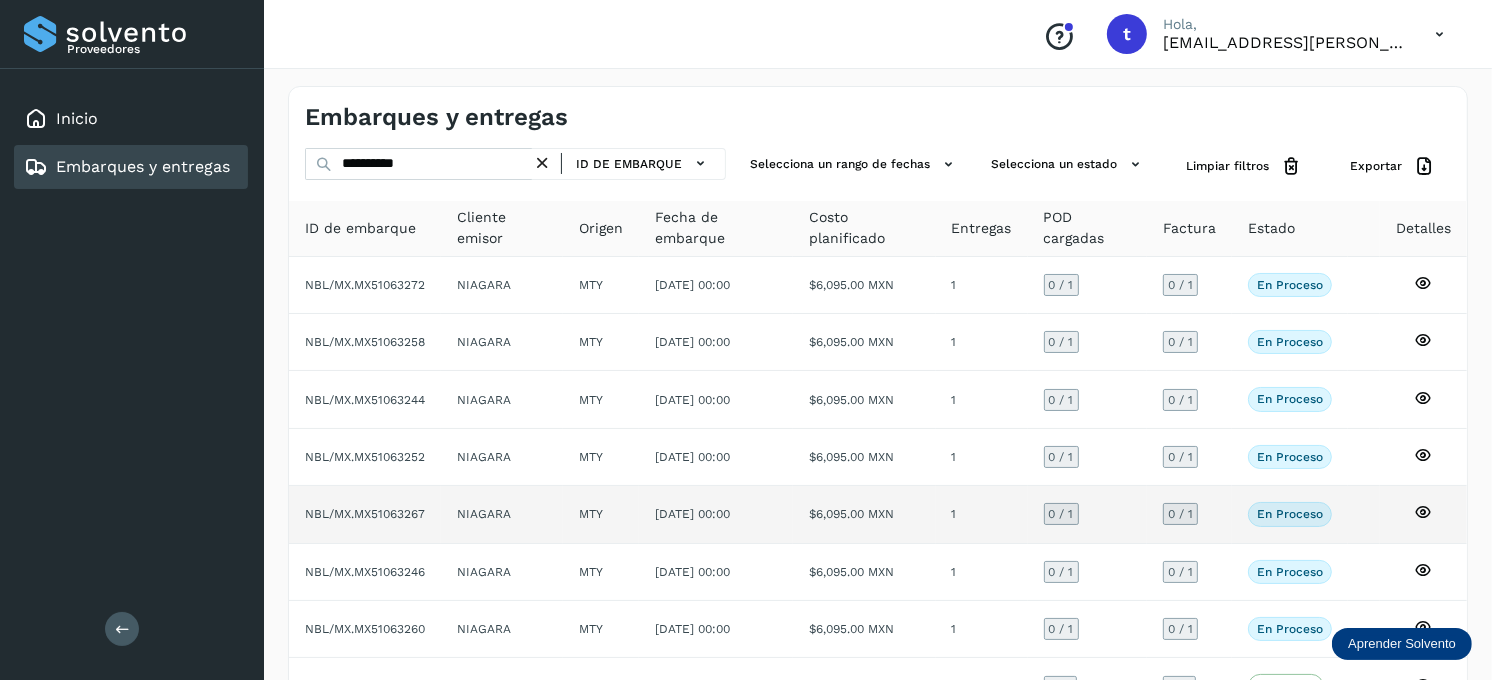 click 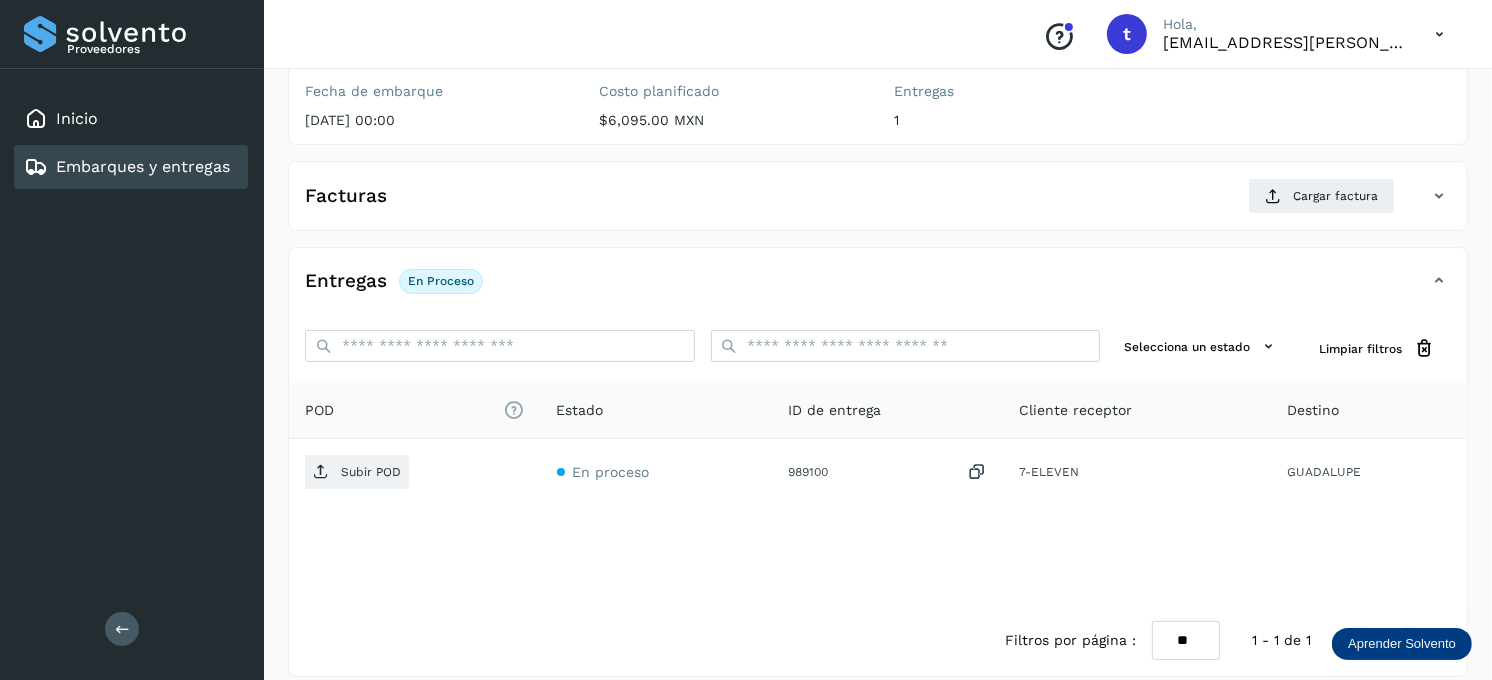 scroll, scrollTop: 270, scrollLeft: 0, axis: vertical 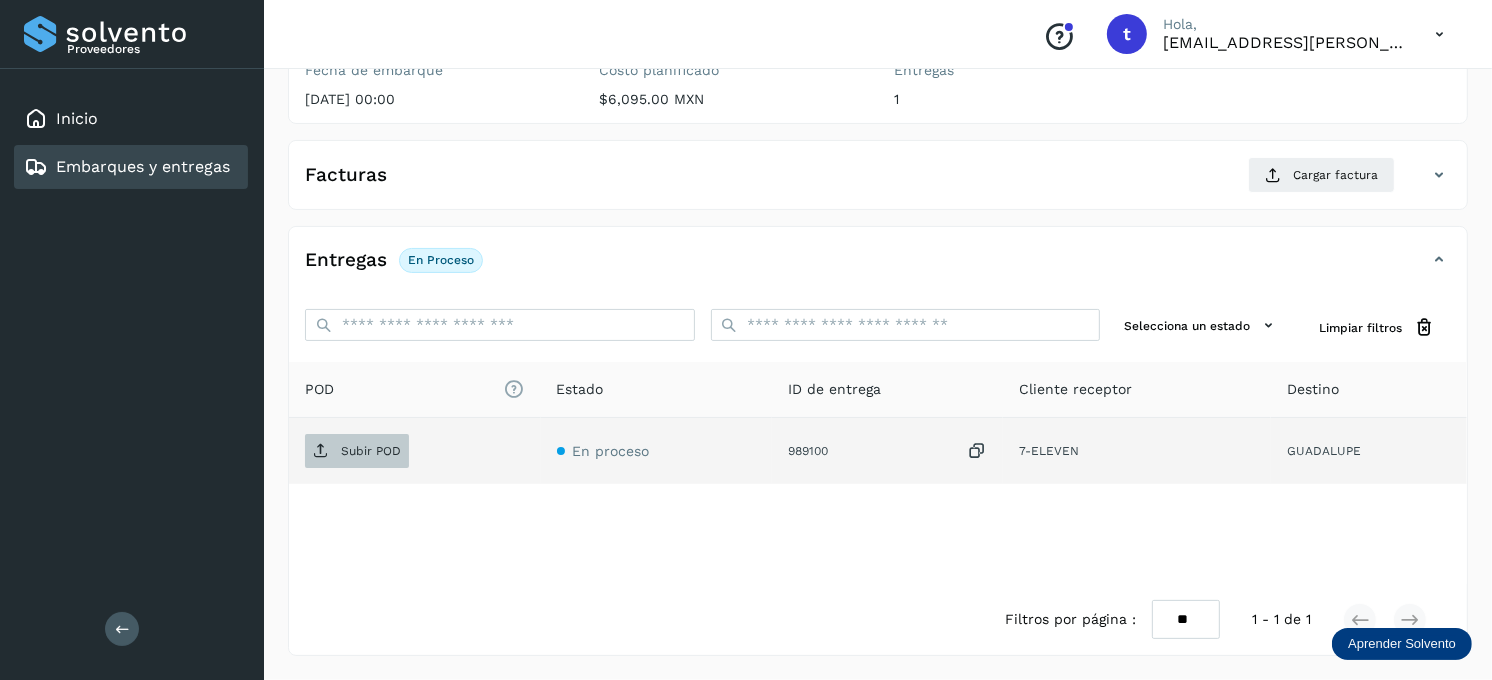 click on "Subir POD" at bounding box center (371, 451) 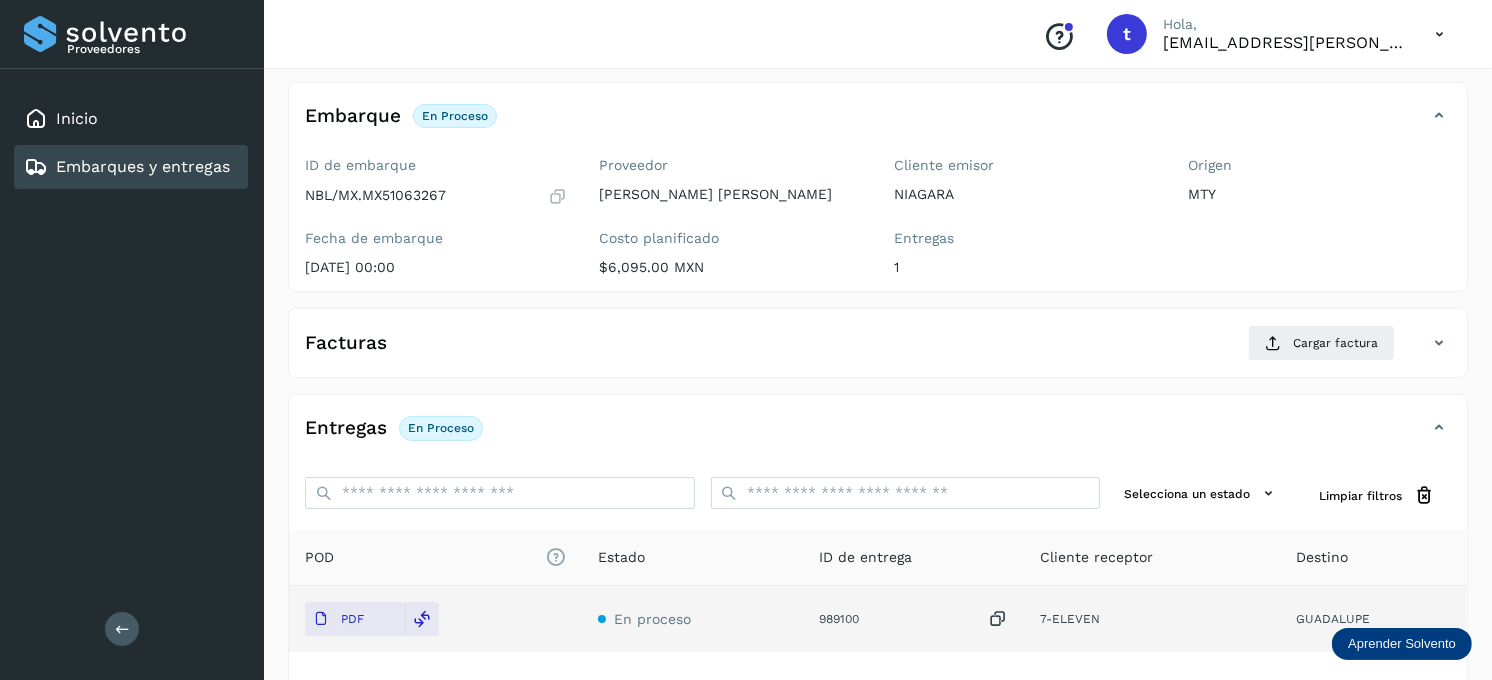 scroll, scrollTop: 47, scrollLeft: 0, axis: vertical 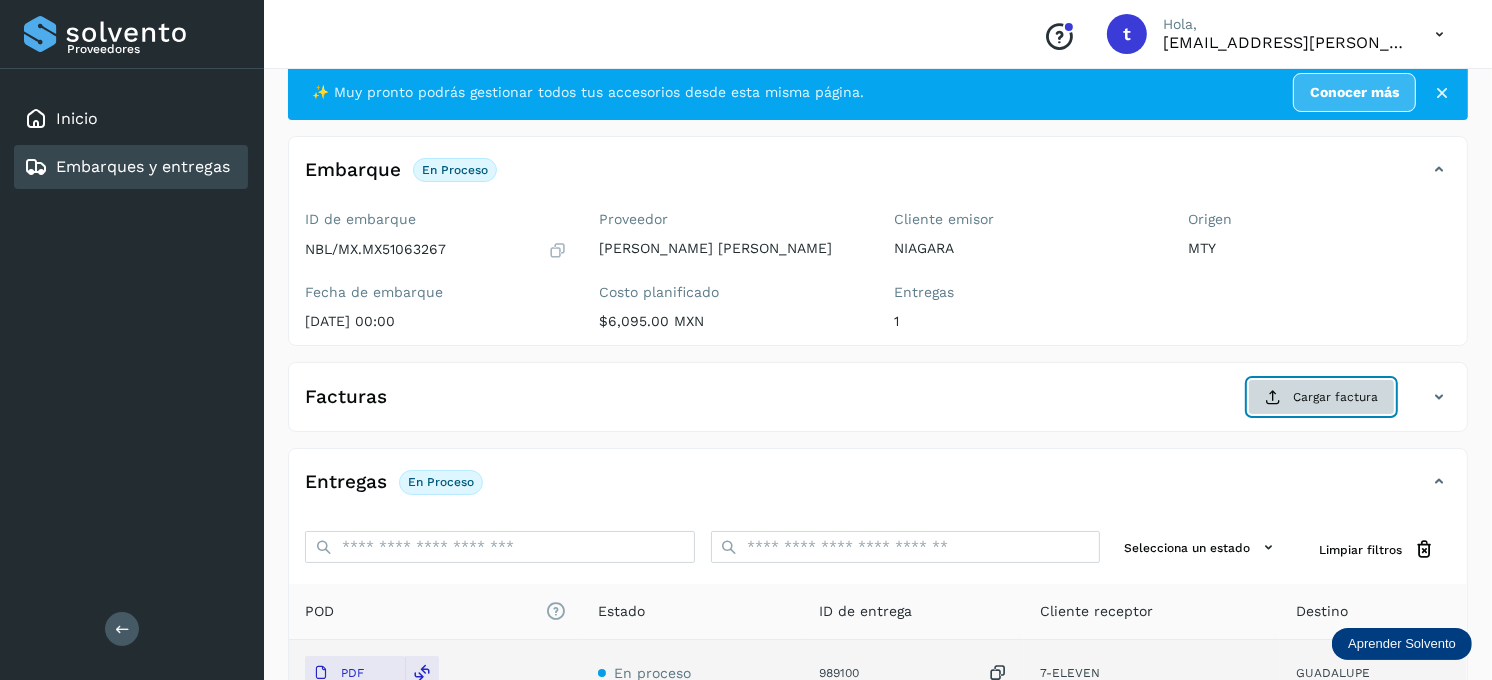 click on "Cargar factura" 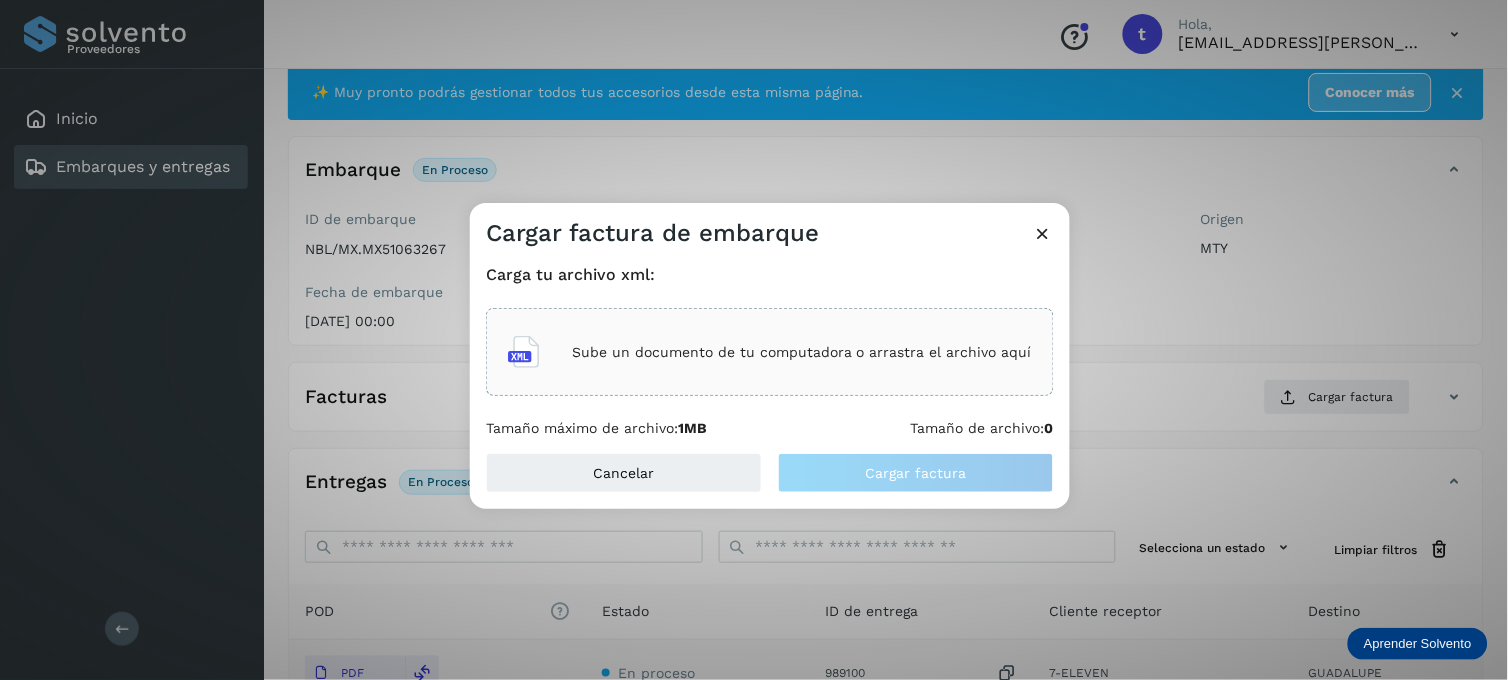 click on "Sube un documento de tu computadora o arrastra el archivo aquí" 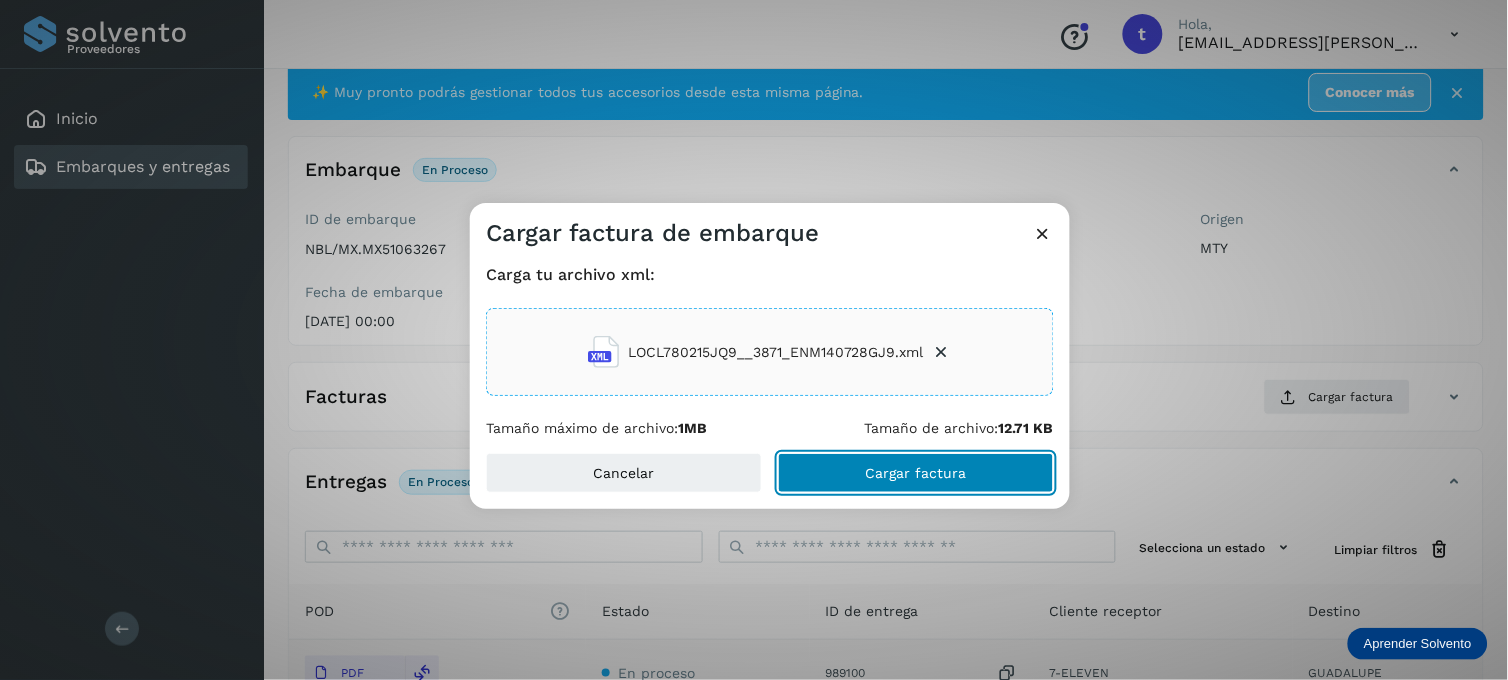 click on "Cargar factura" 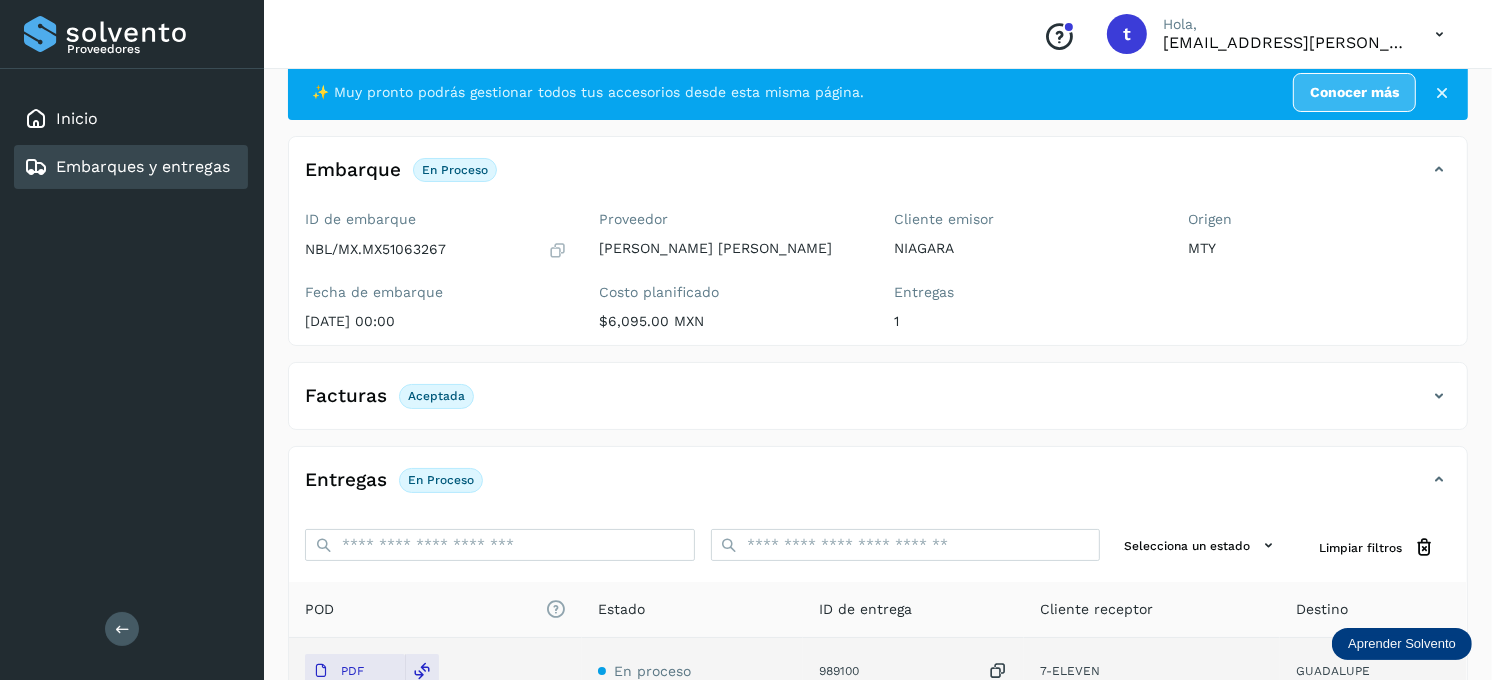 click on "Embarques y entregas" at bounding box center [143, 166] 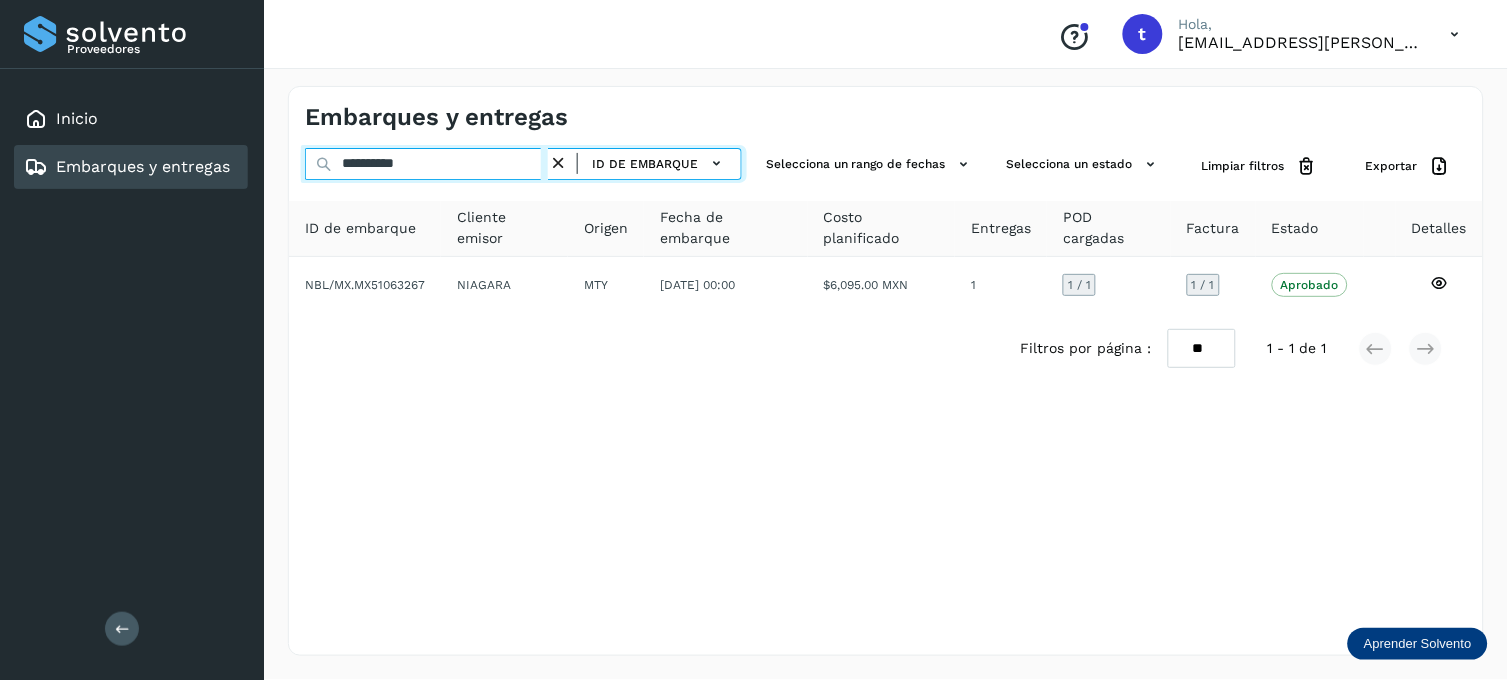 click on "**********" at bounding box center (426, 164) 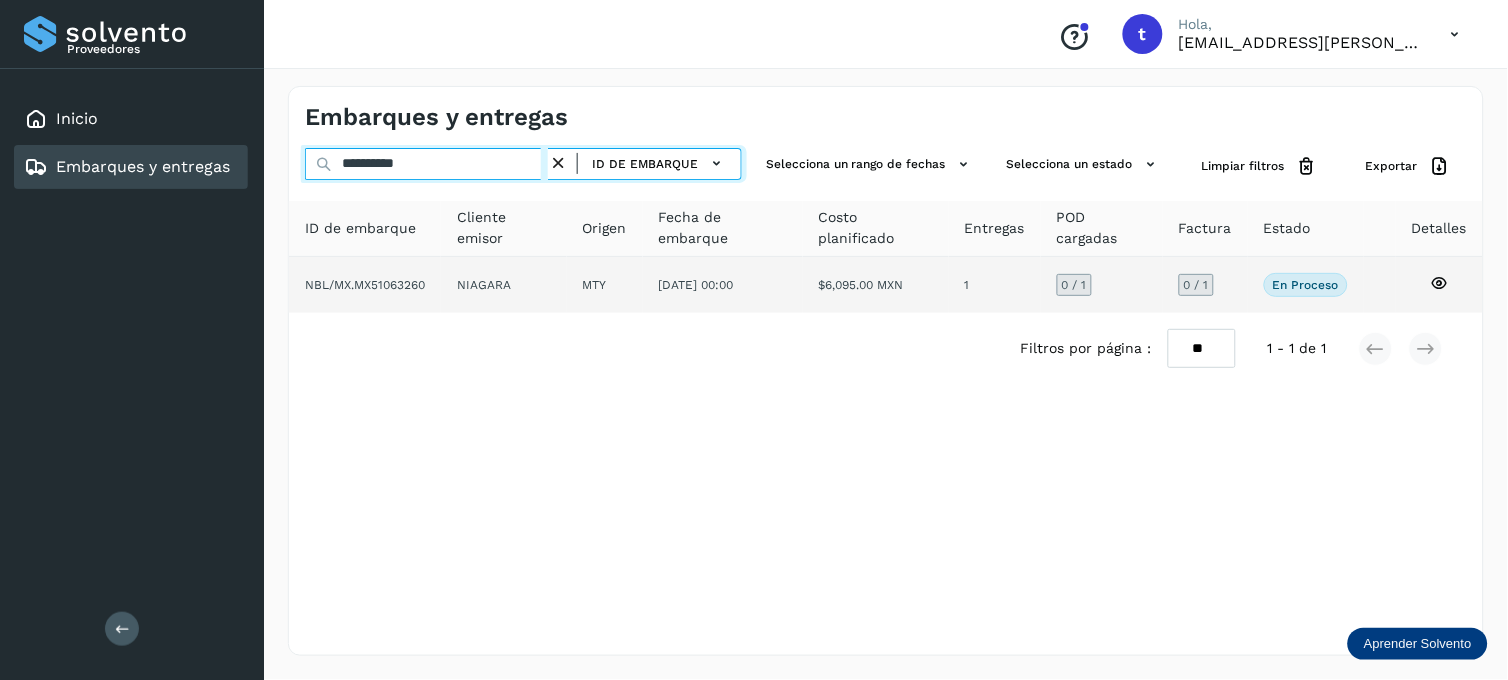 type on "**********" 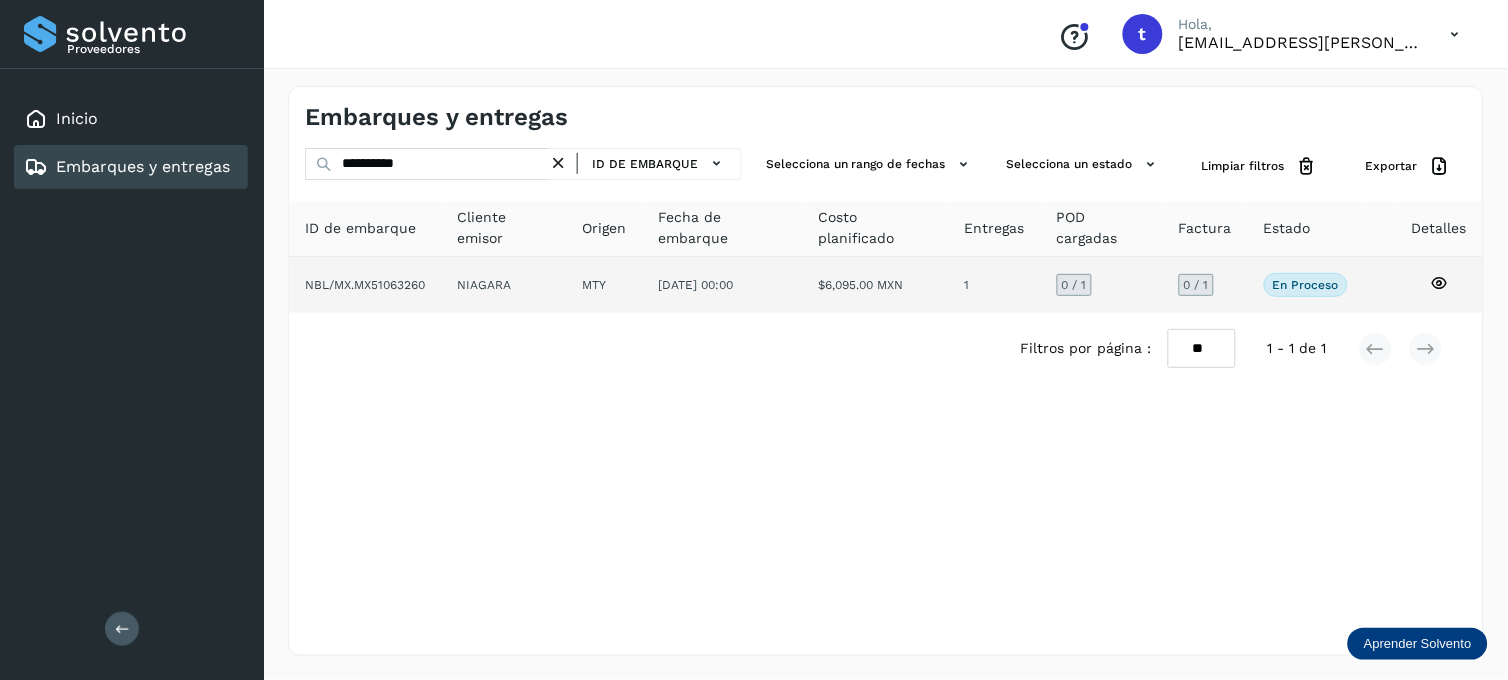 click 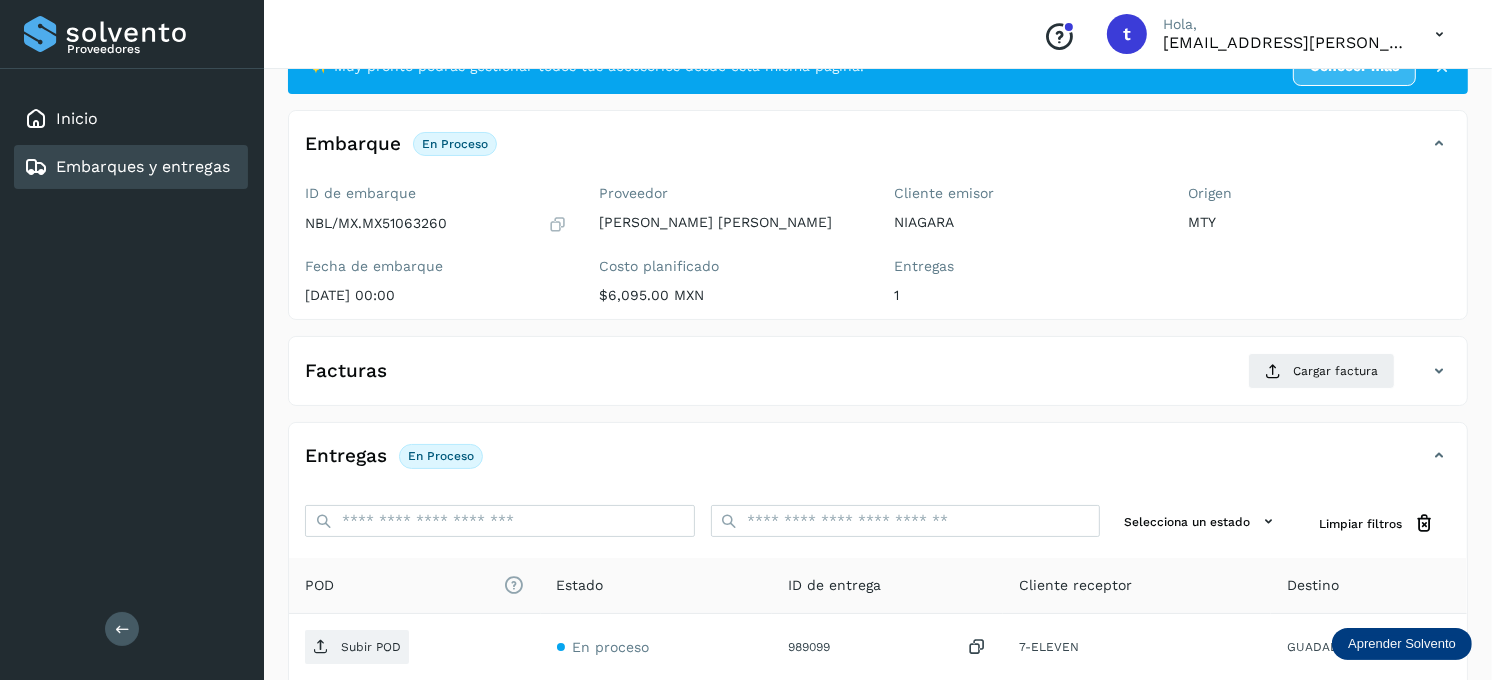 scroll, scrollTop: 270, scrollLeft: 0, axis: vertical 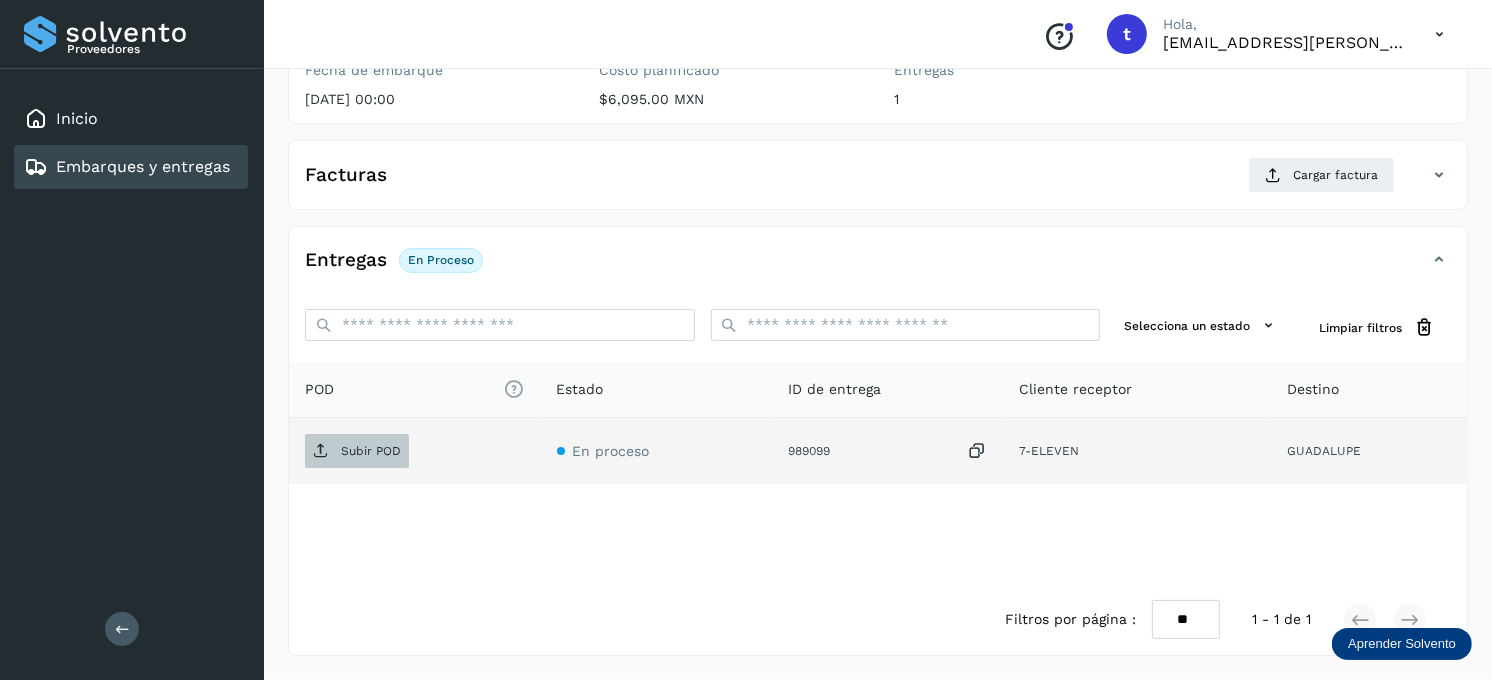 click on "Subir POD" at bounding box center [371, 451] 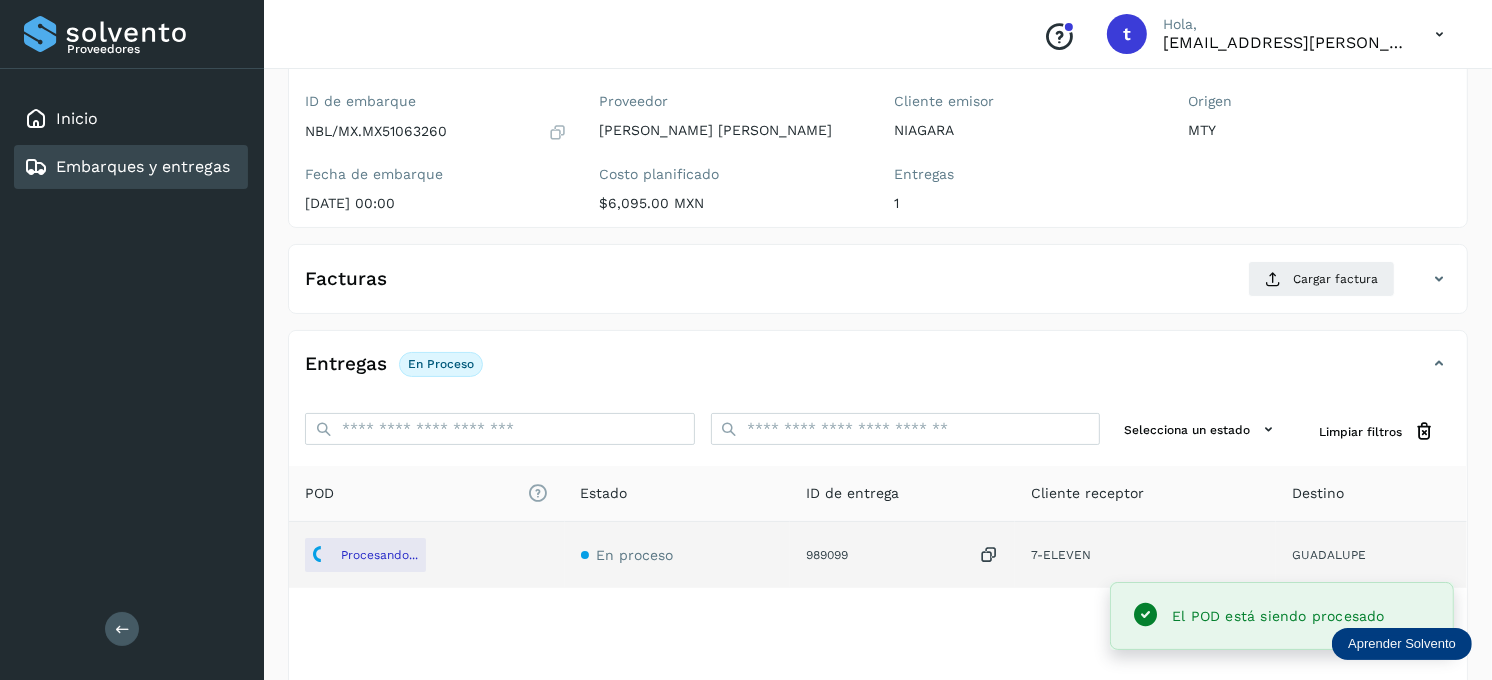 scroll, scrollTop: 47, scrollLeft: 0, axis: vertical 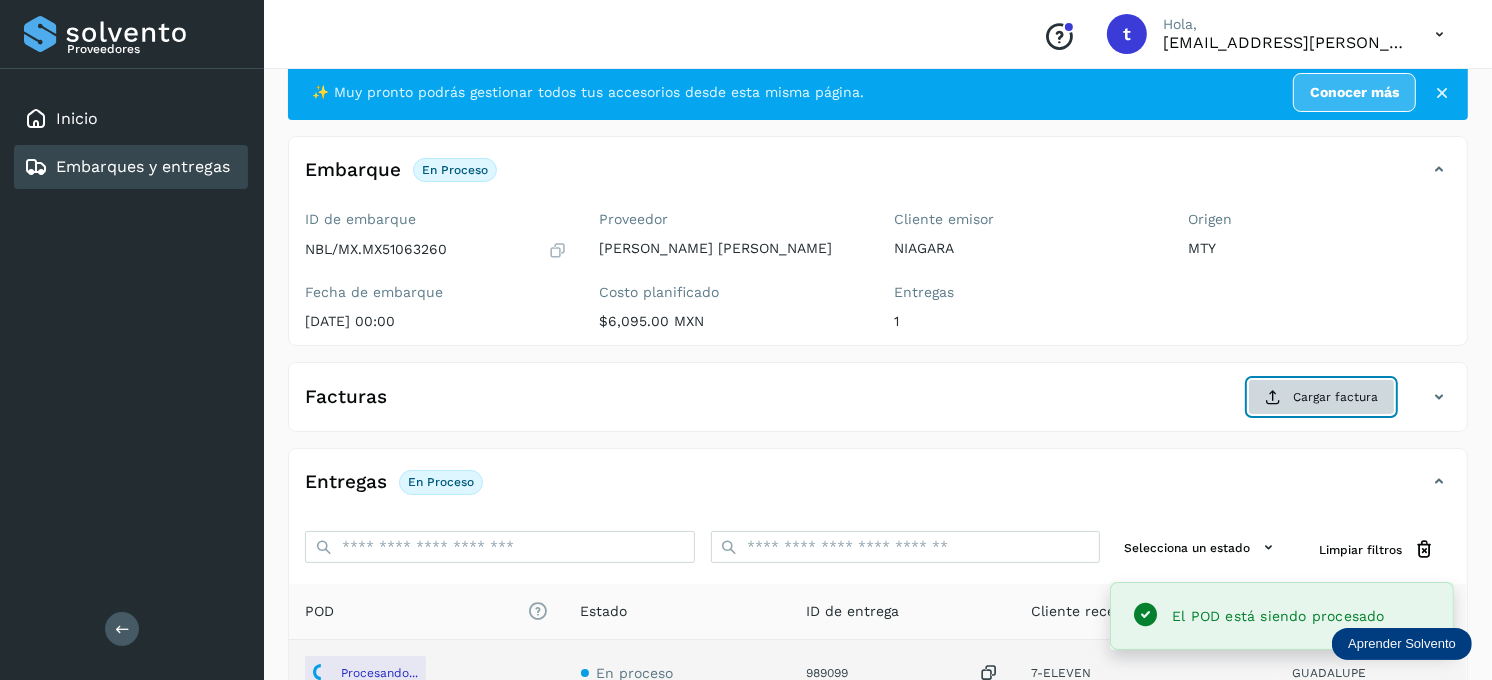 click on "Cargar factura" 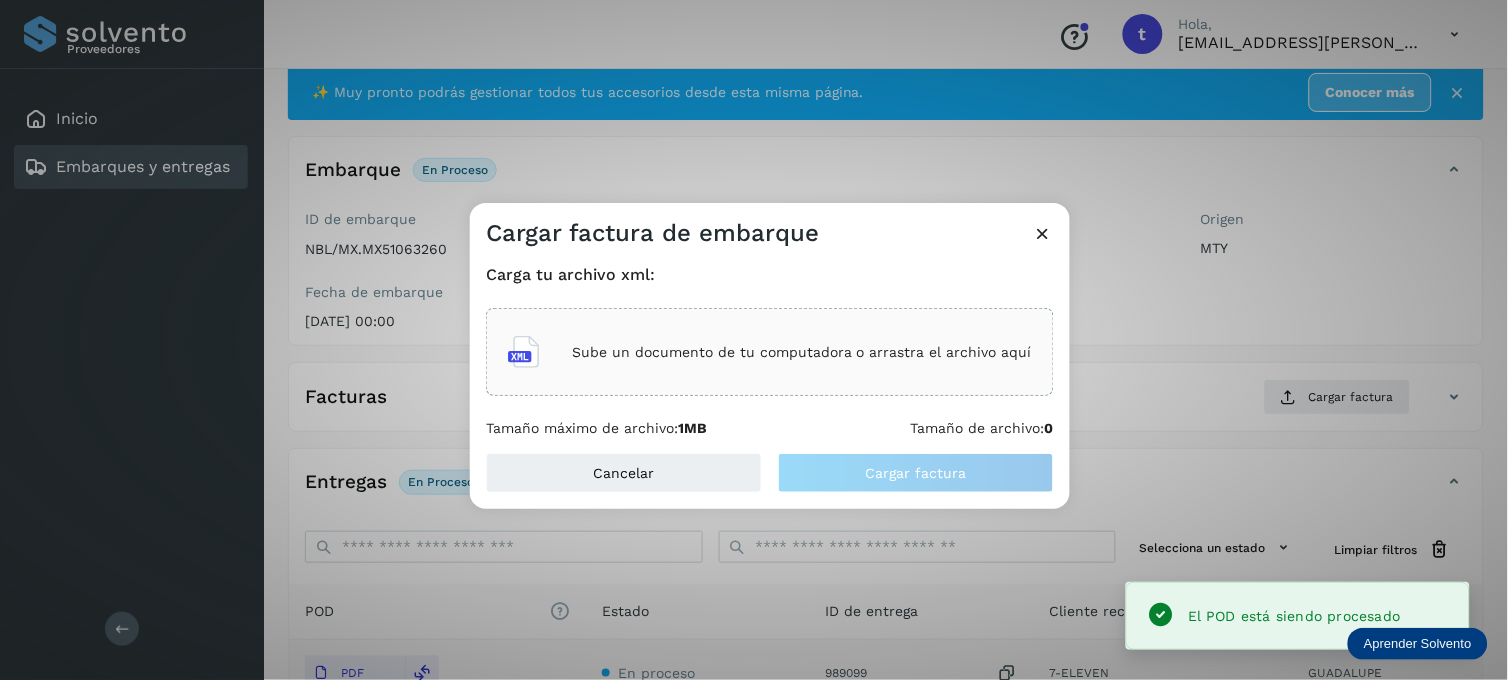 click on "Sube un documento de tu computadora o arrastra el archivo aquí" at bounding box center (802, 352) 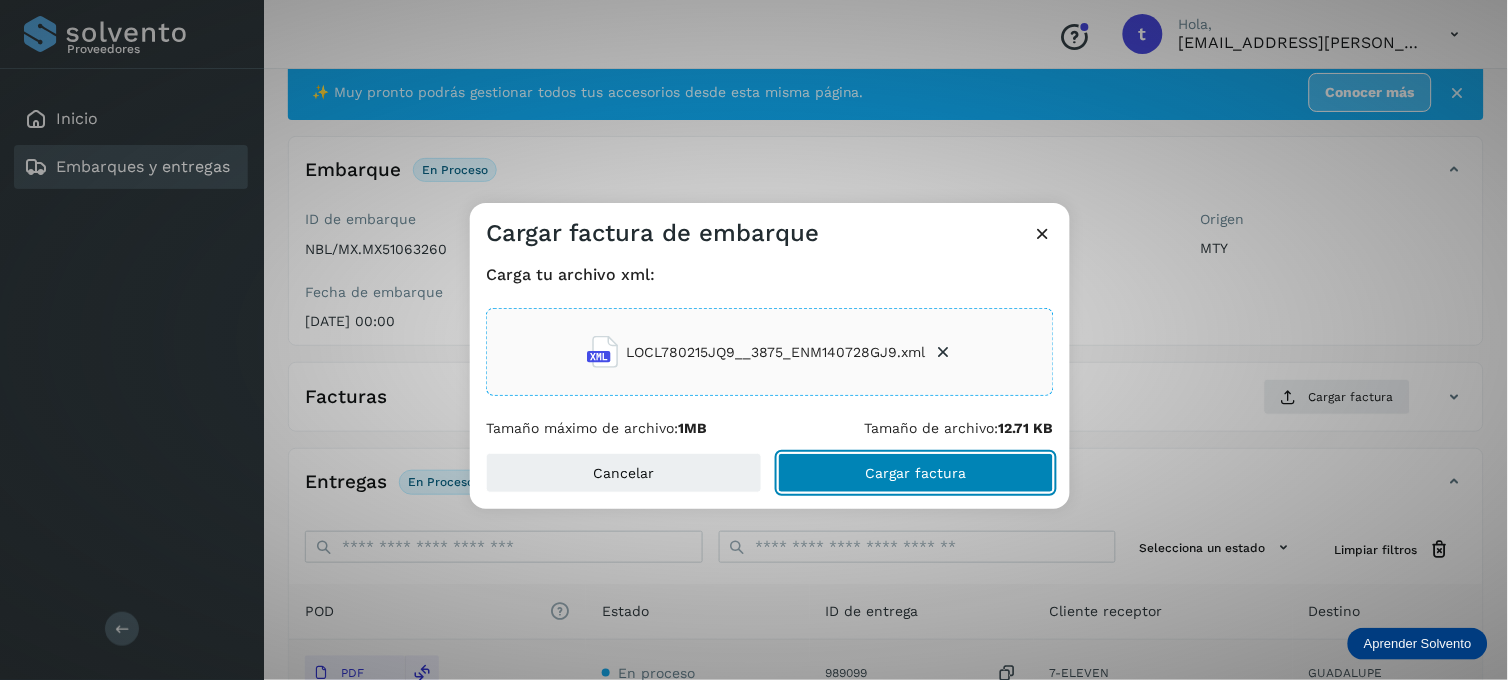 click on "Cargar factura" 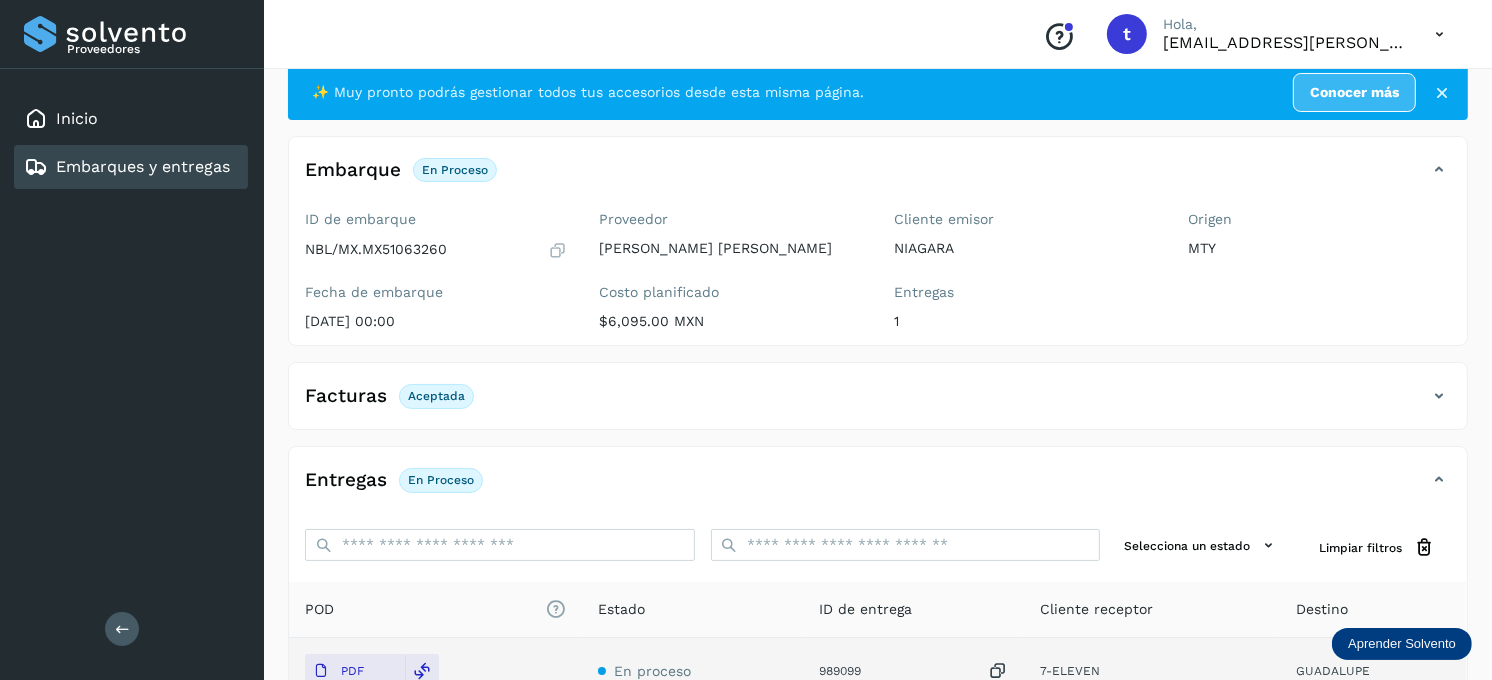 click on "Embarques y entregas" at bounding box center [127, 167] 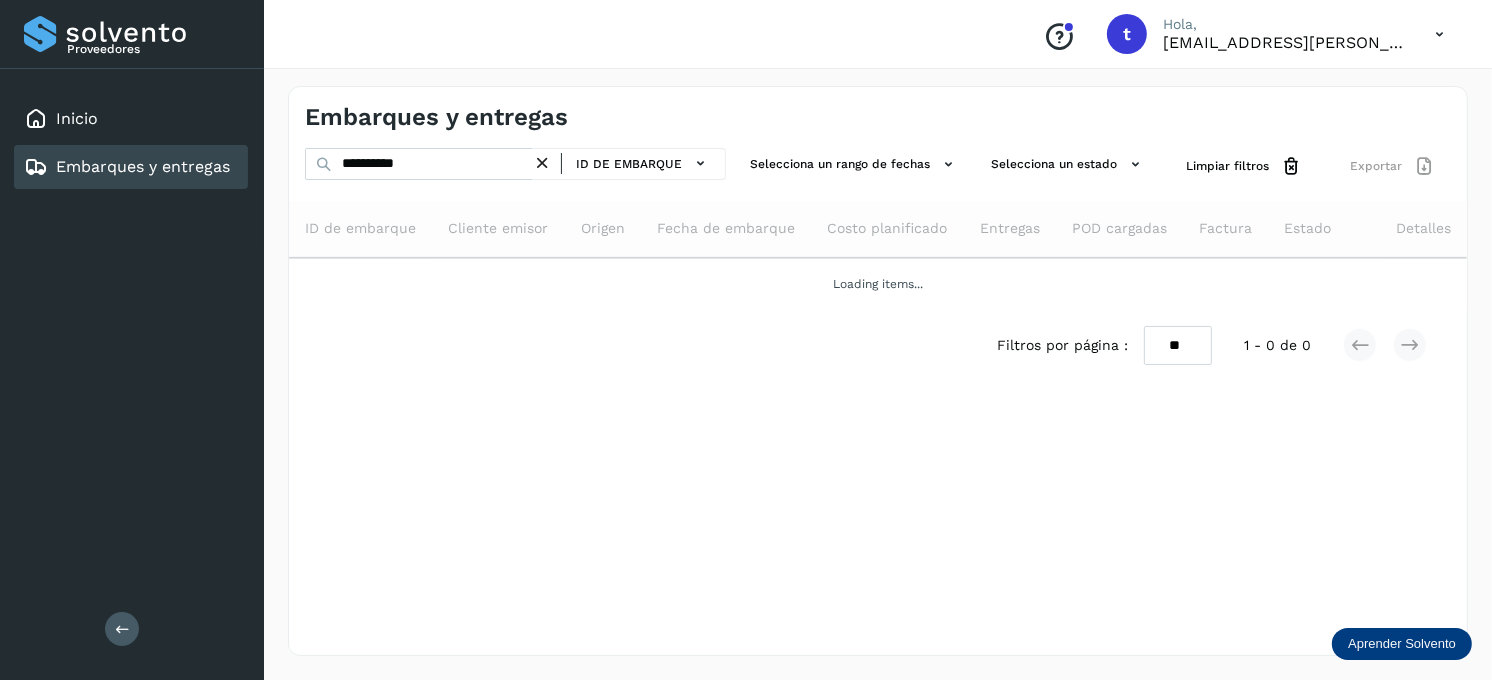 scroll, scrollTop: 0, scrollLeft: 0, axis: both 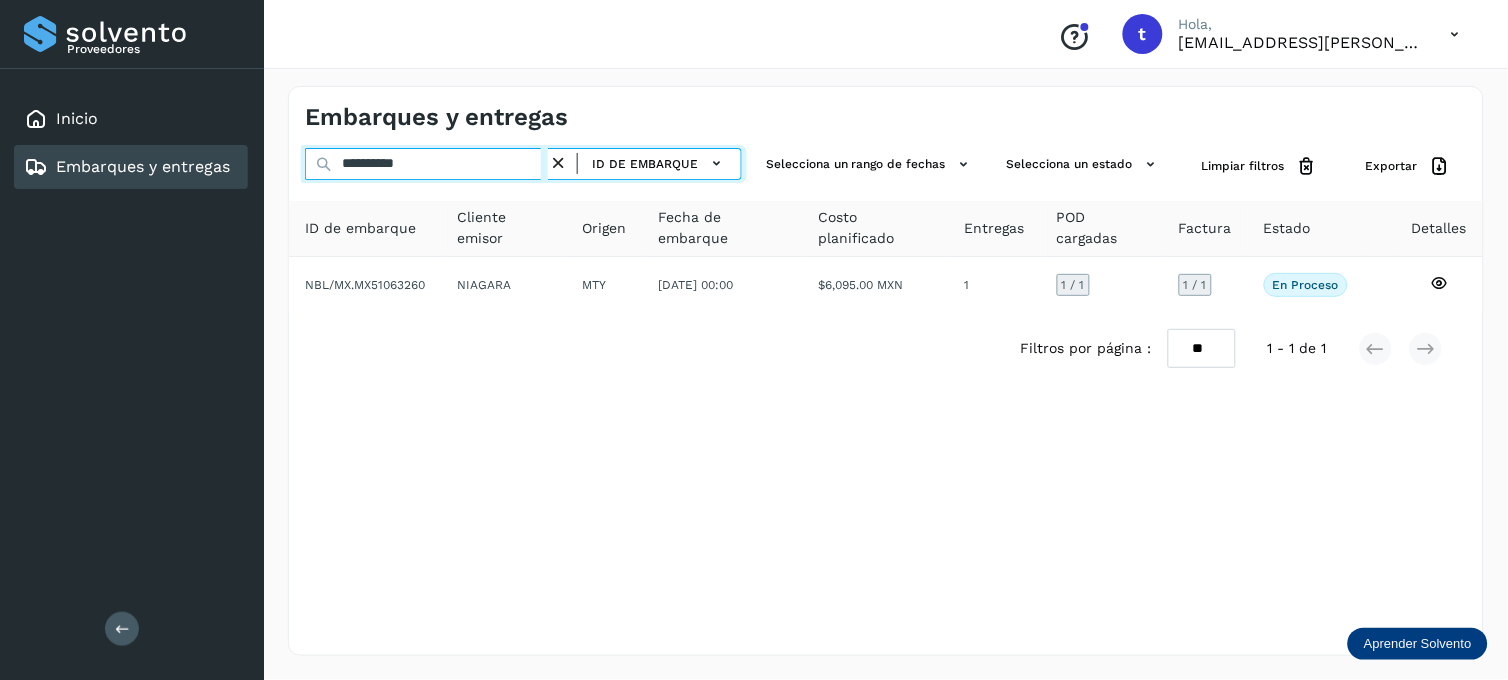click on "**********" at bounding box center [426, 164] 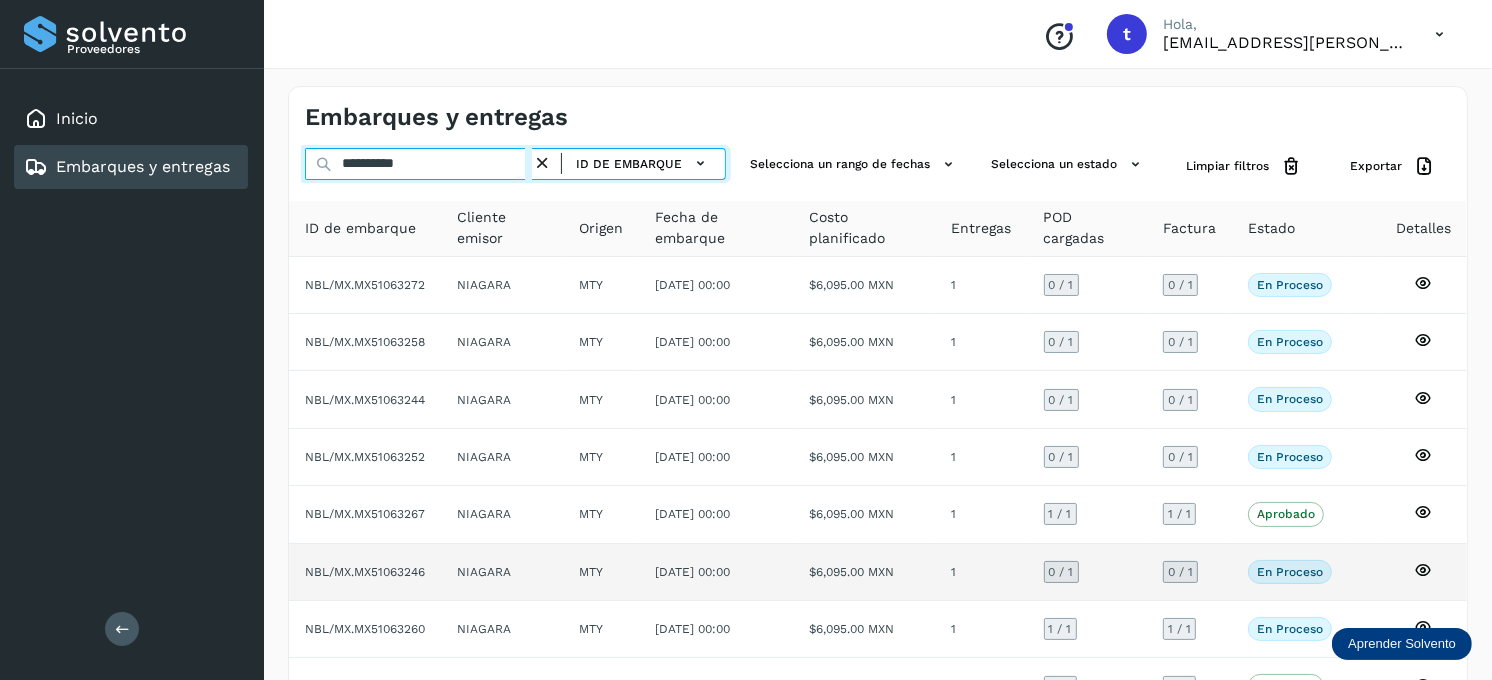 type on "**********" 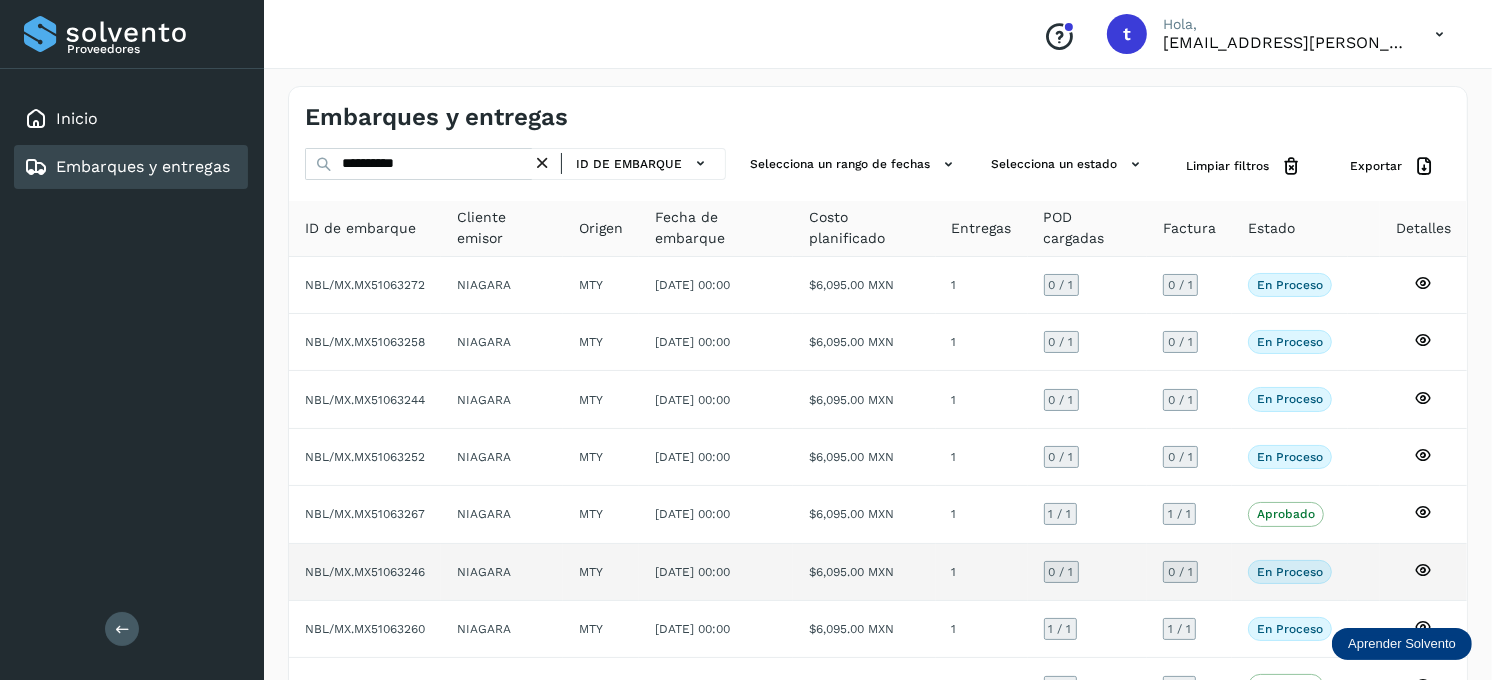 click 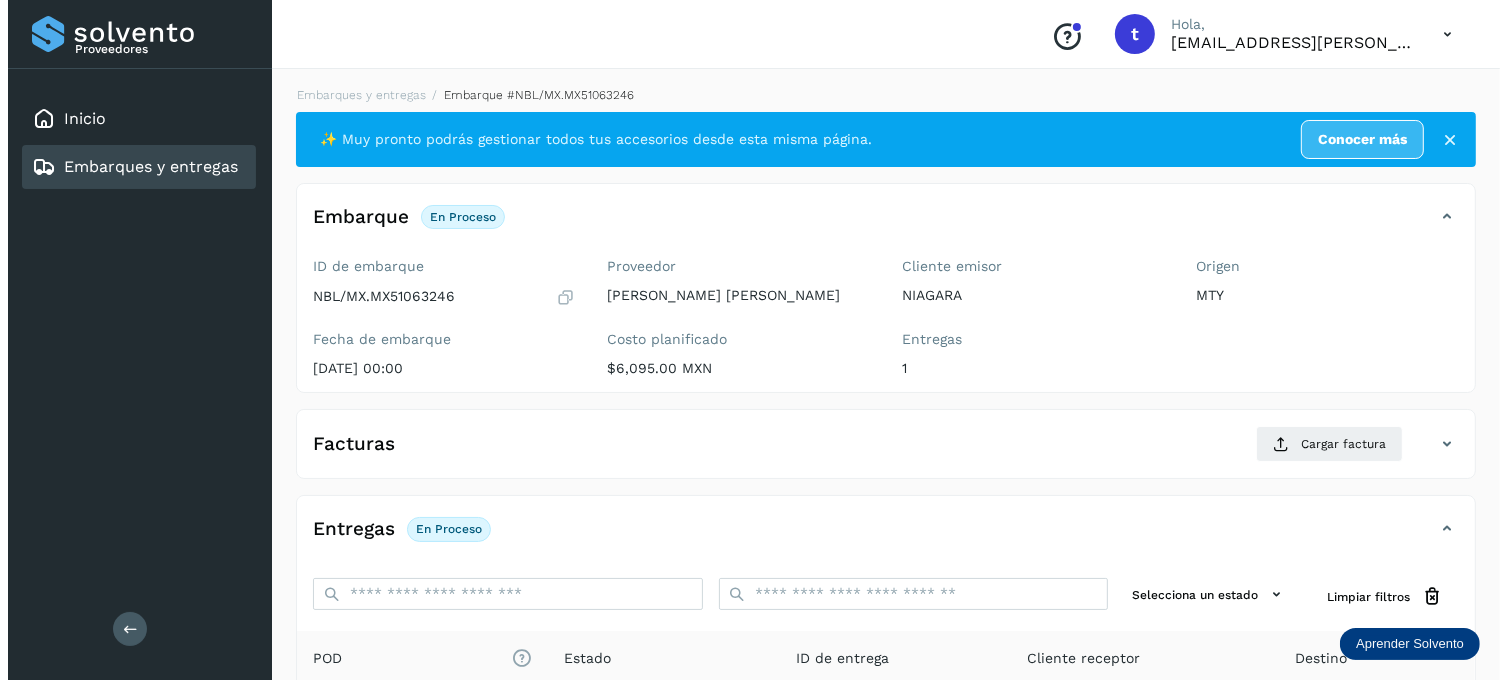 scroll, scrollTop: 270, scrollLeft: 0, axis: vertical 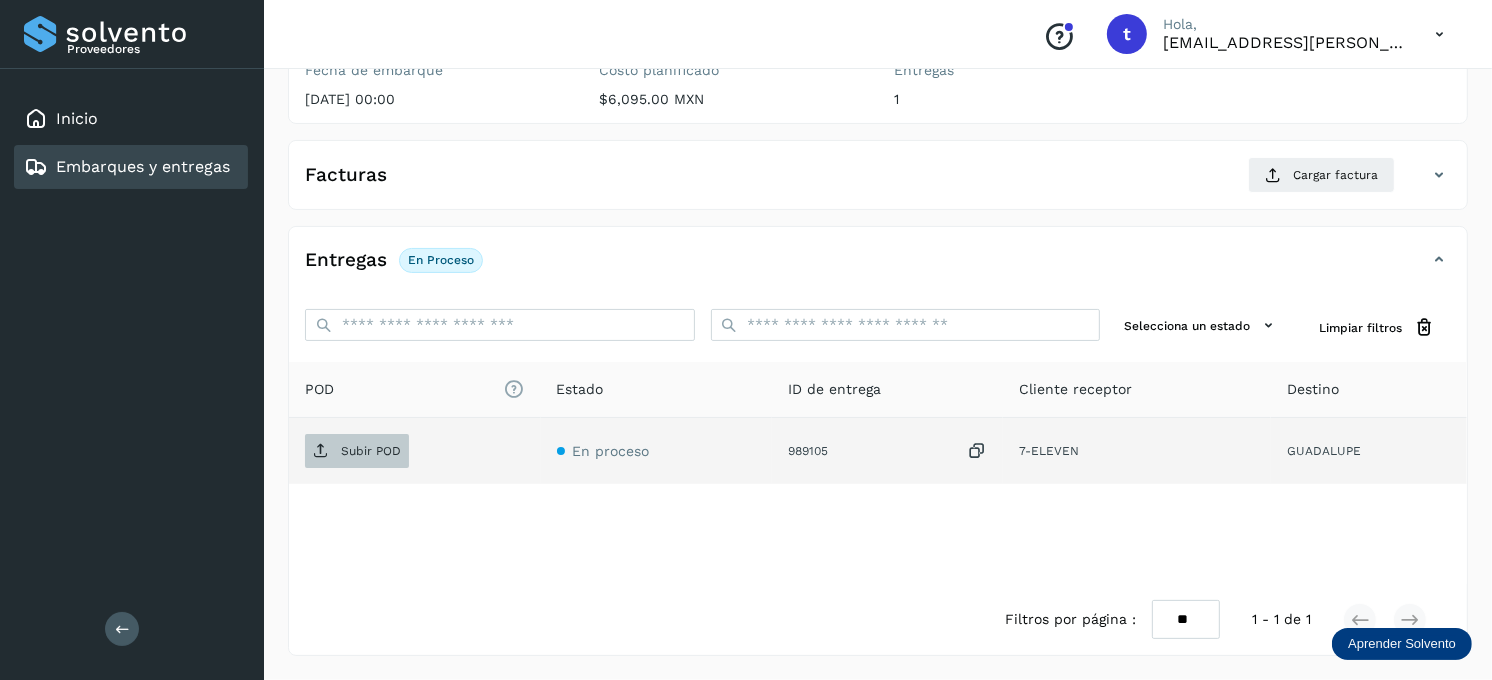 click on "Subir POD" at bounding box center (357, 451) 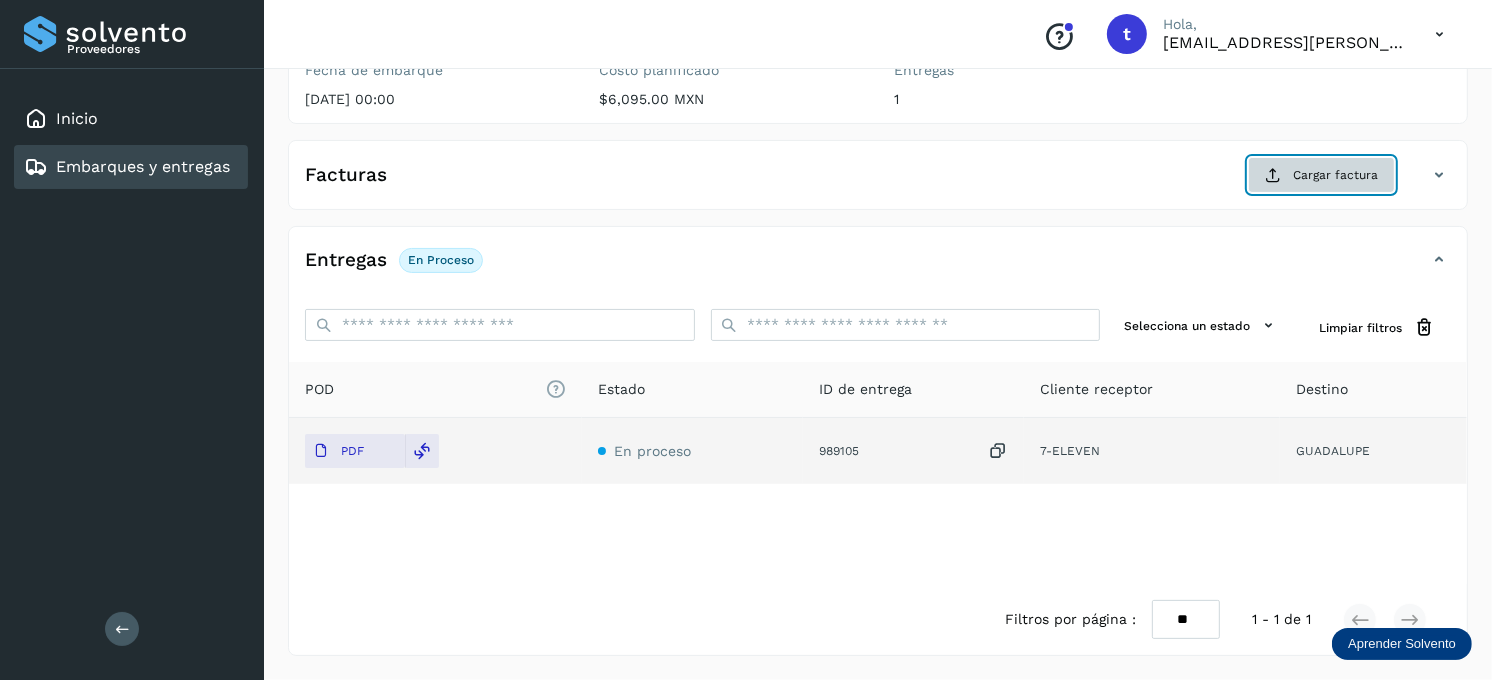 click on "Cargar factura" 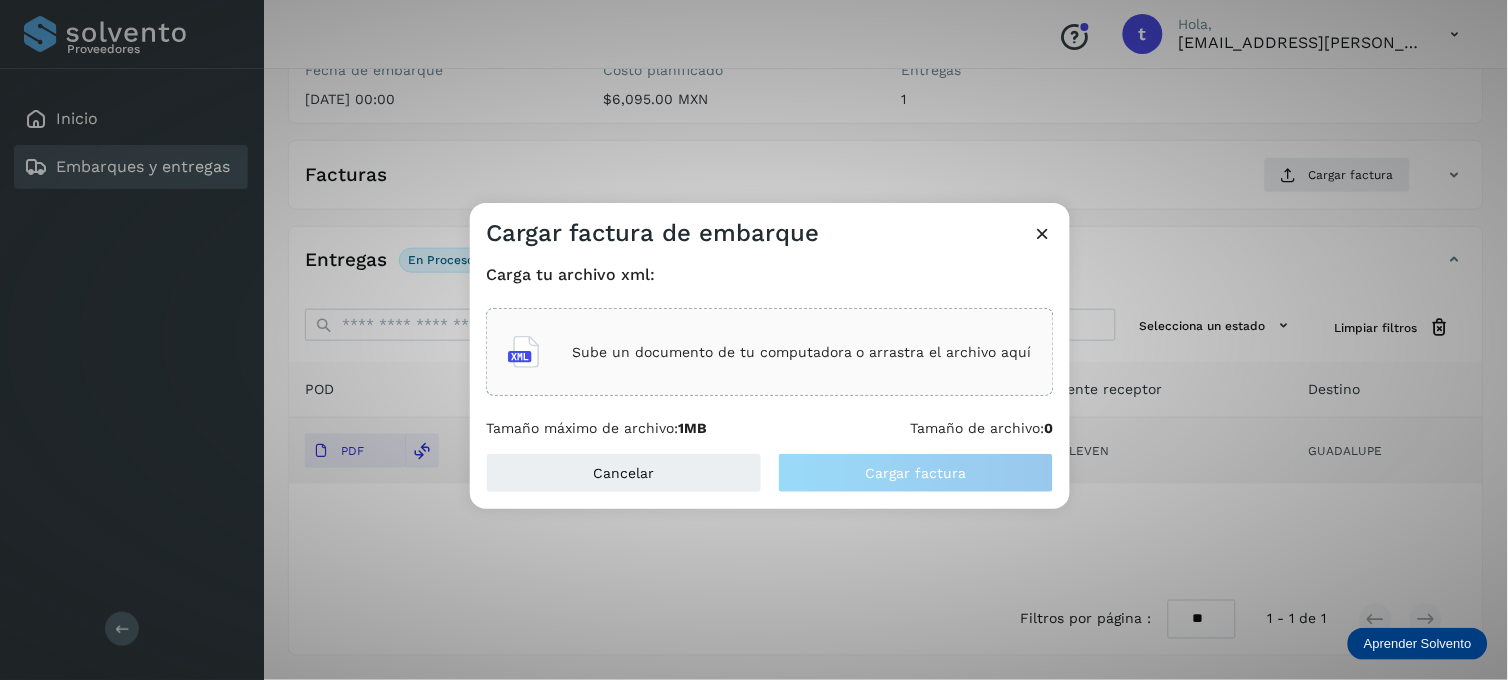 click on "Sube un documento de tu computadora o arrastra el archivo aquí" at bounding box center (802, 352) 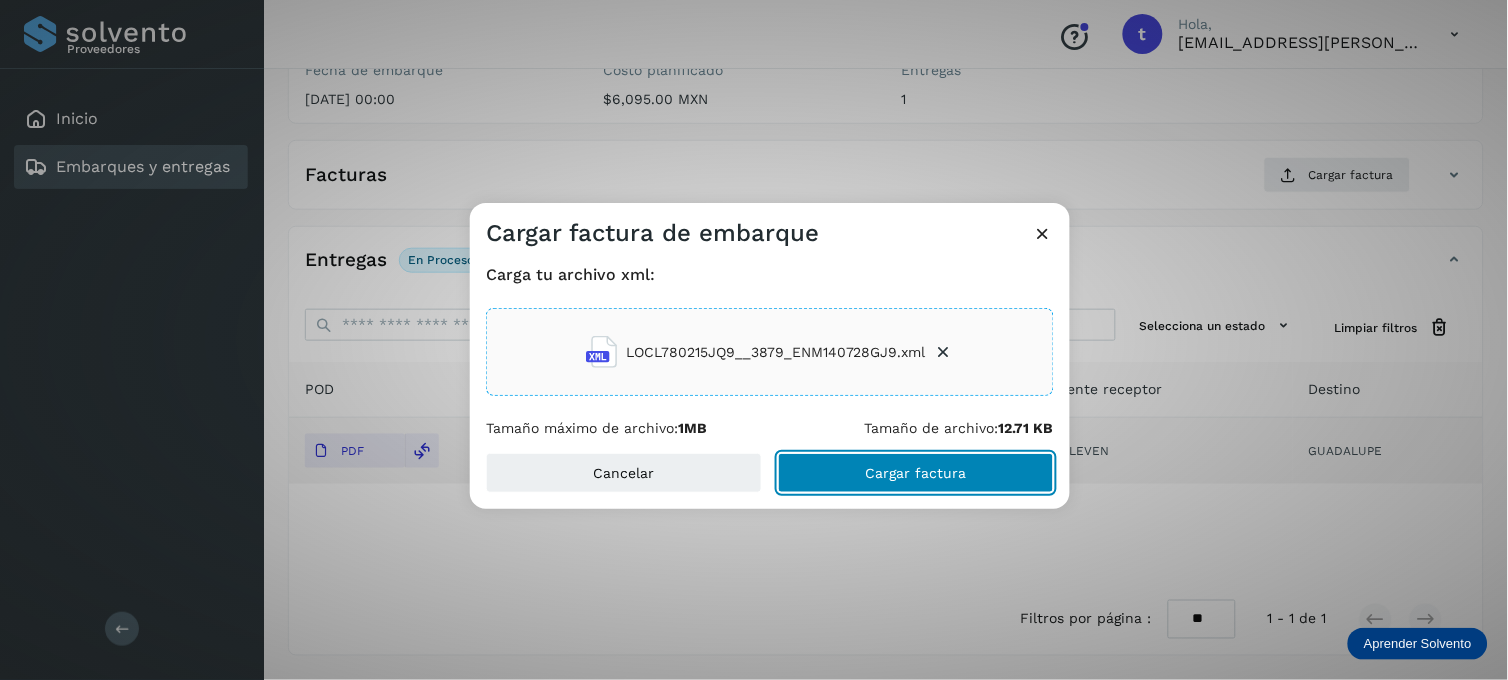 click on "Cargar factura" 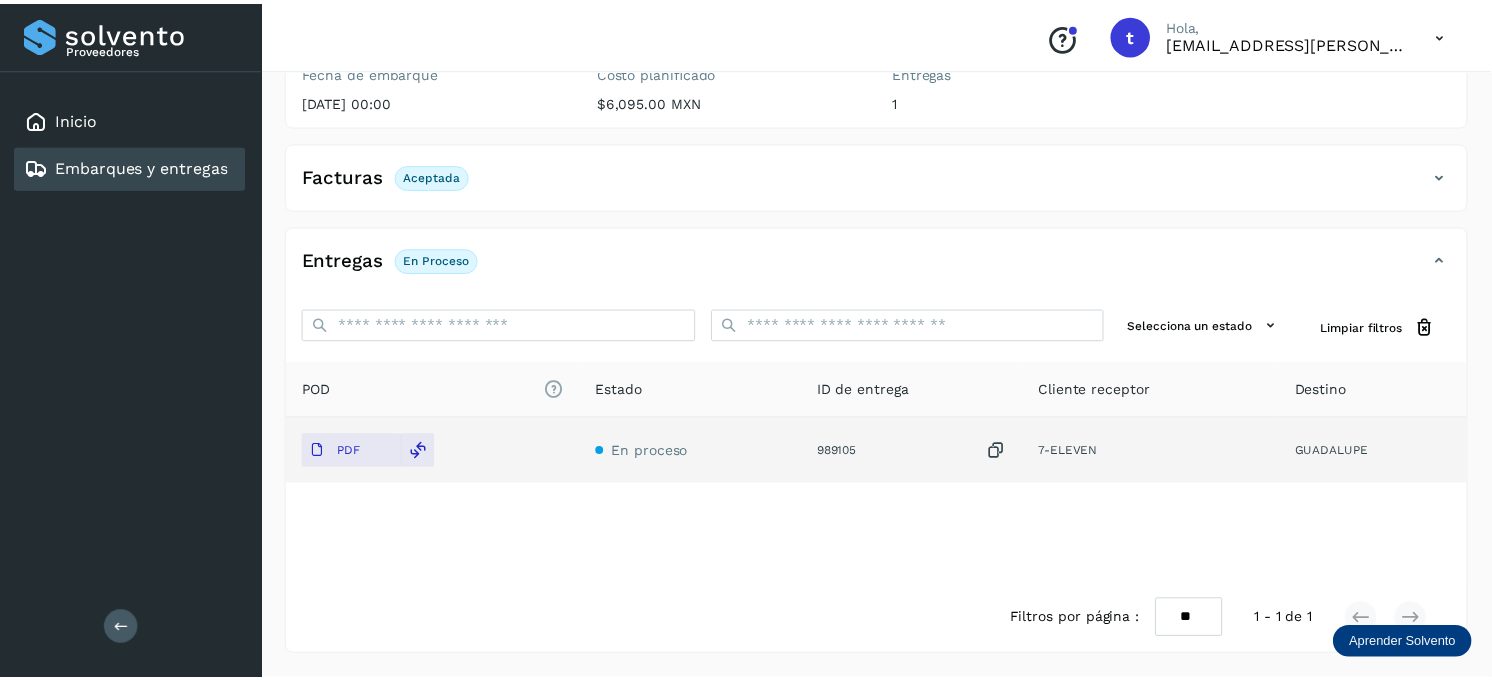 scroll, scrollTop: 267, scrollLeft: 0, axis: vertical 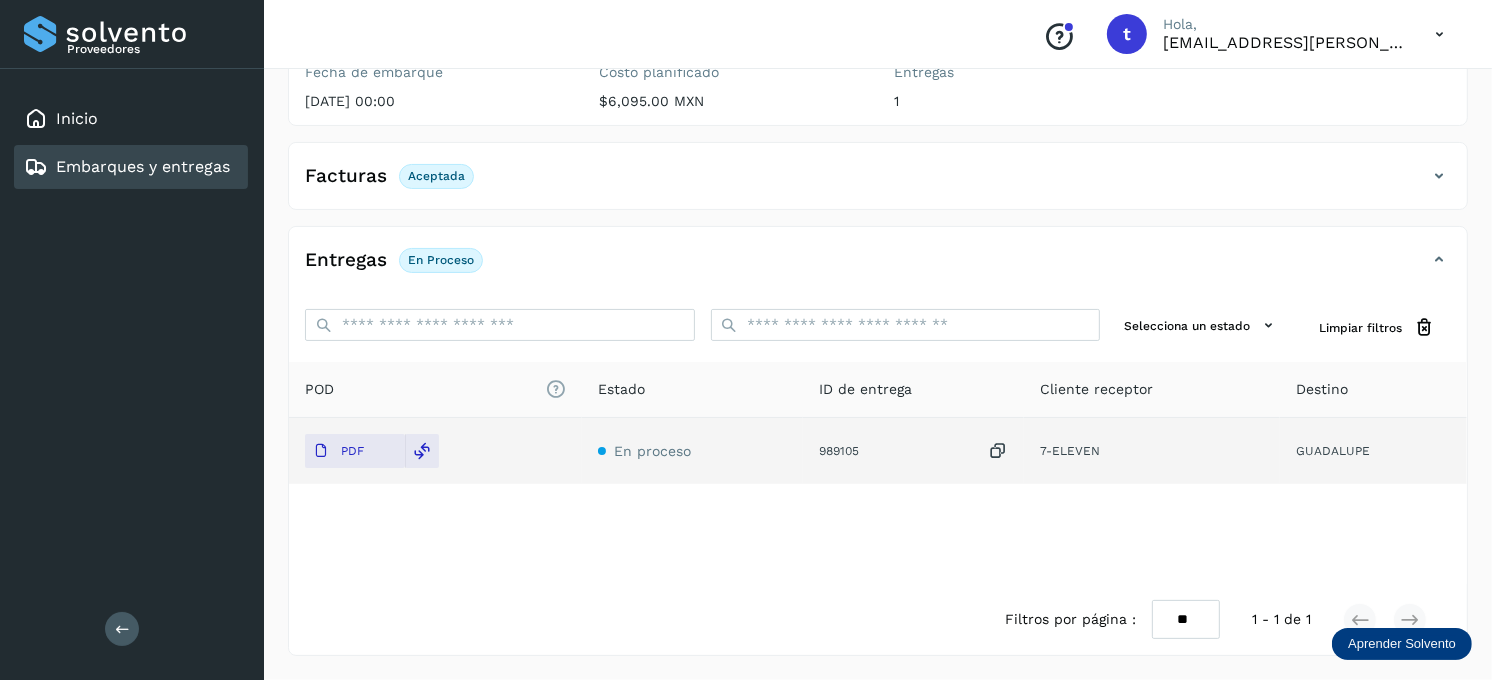 click on "Embarques y entregas" at bounding box center (143, 166) 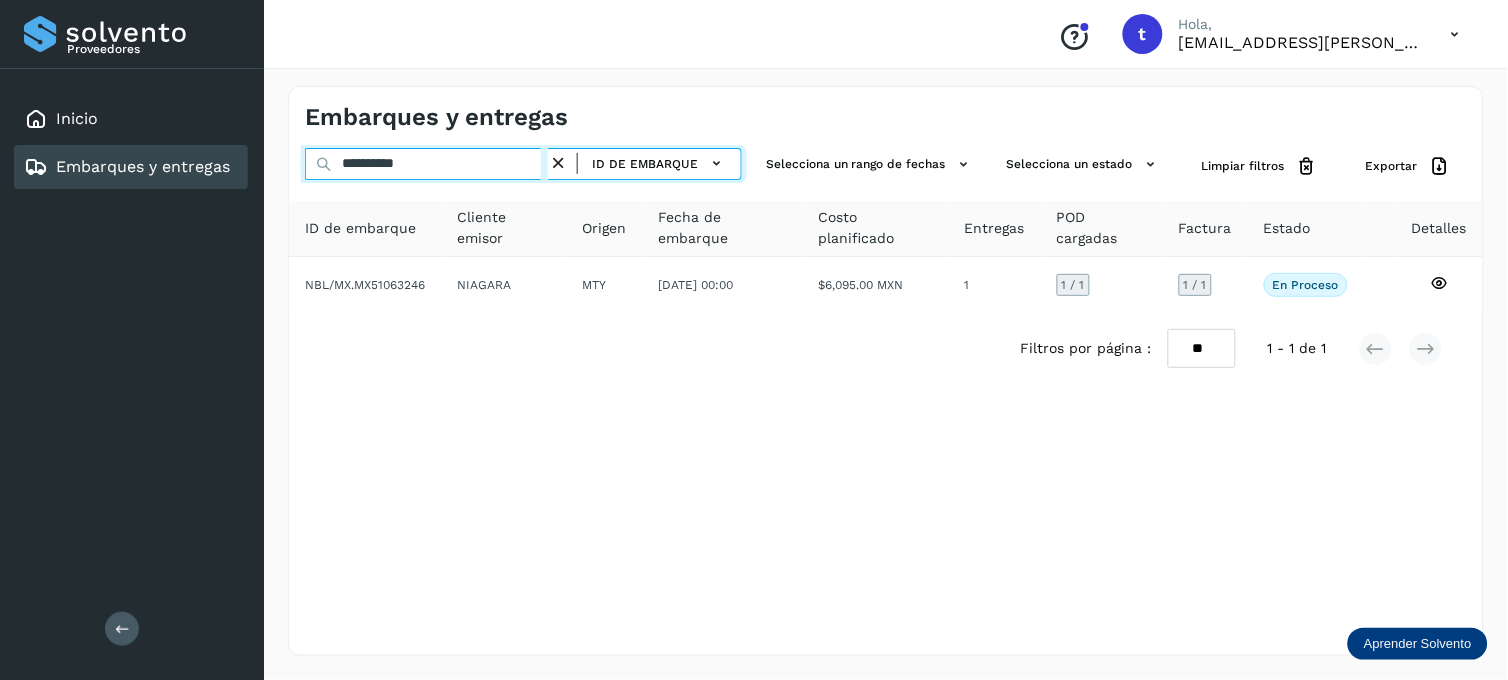 click on "**********" at bounding box center (426, 164) 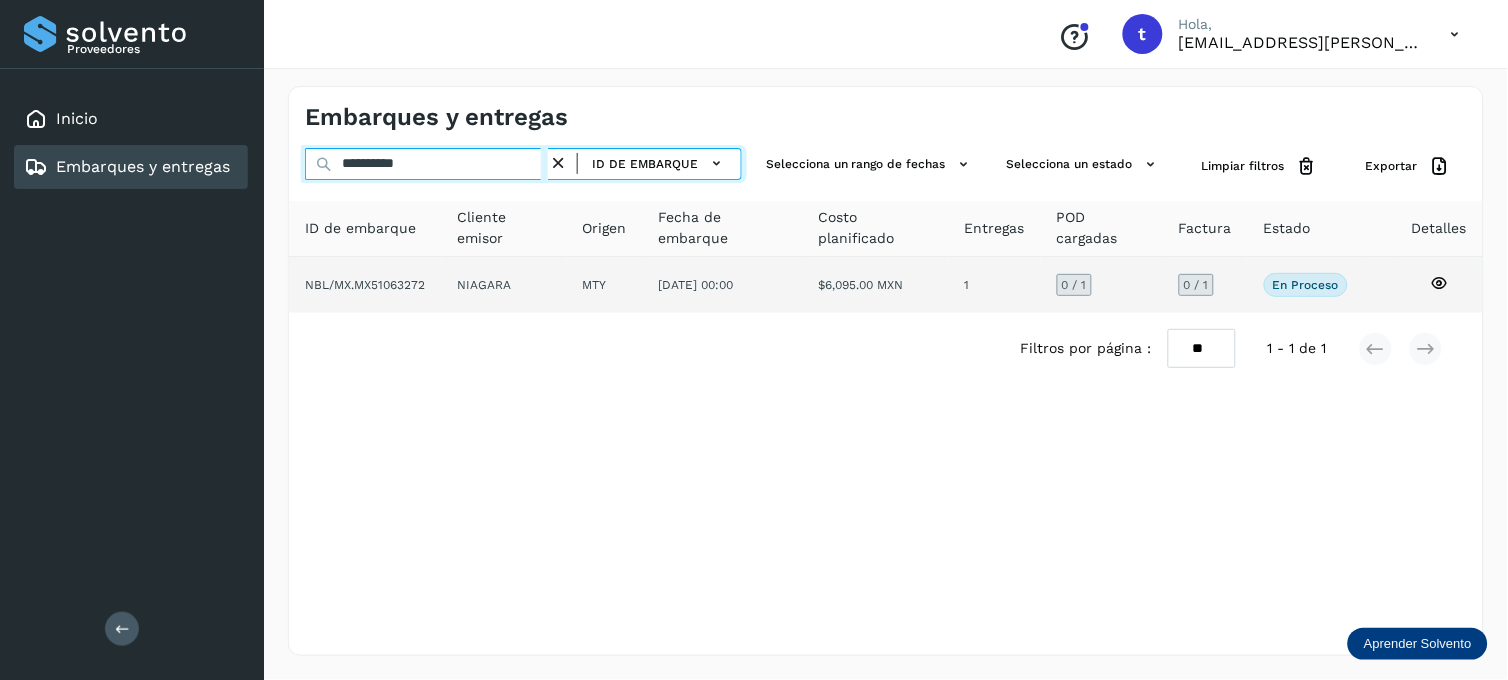 type on "**********" 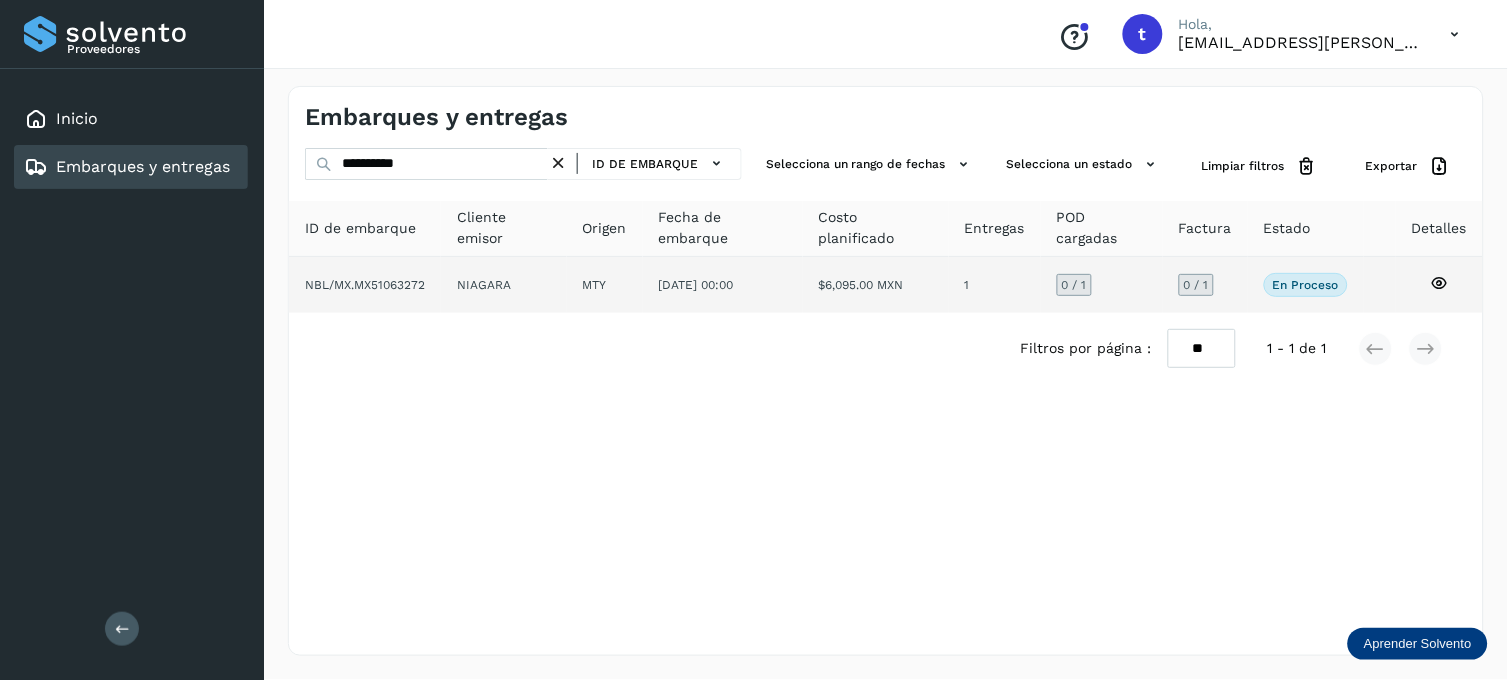 click 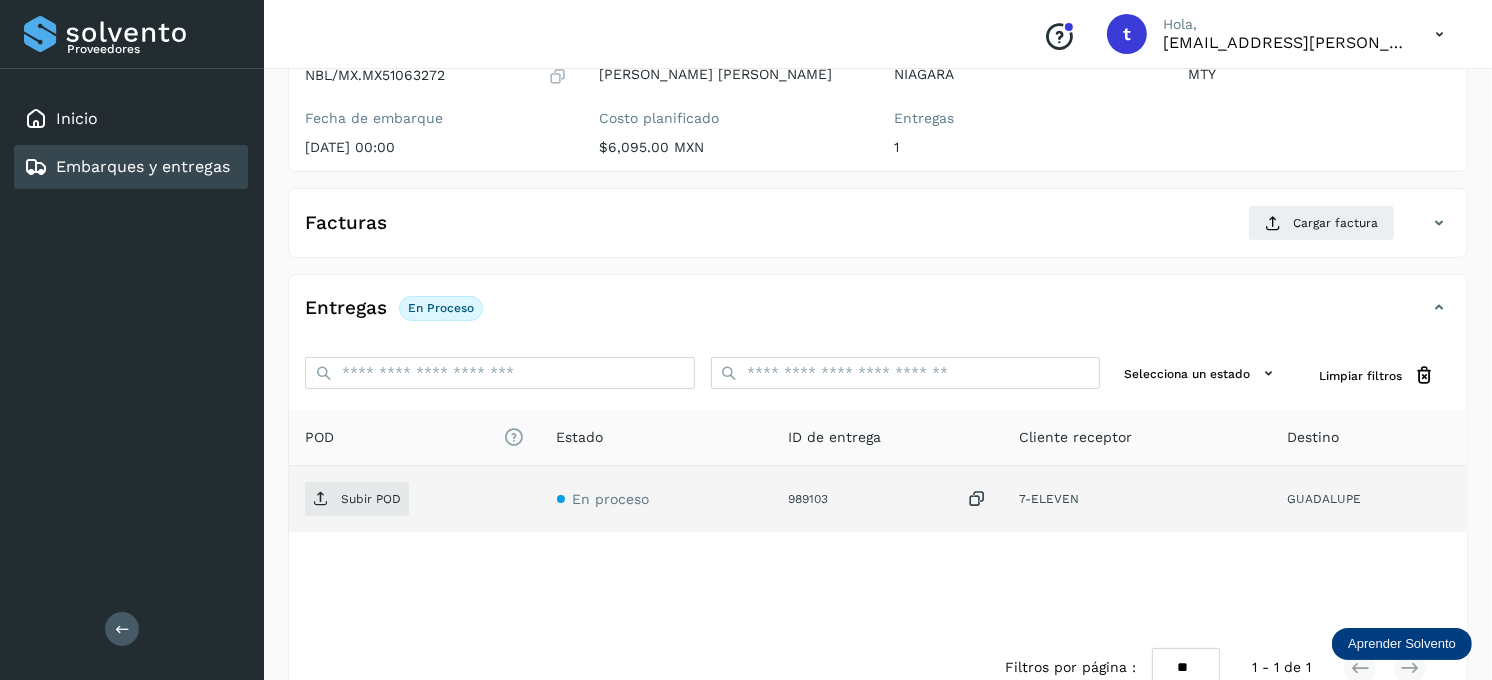 scroll, scrollTop: 222, scrollLeft: 0, axis: vertical 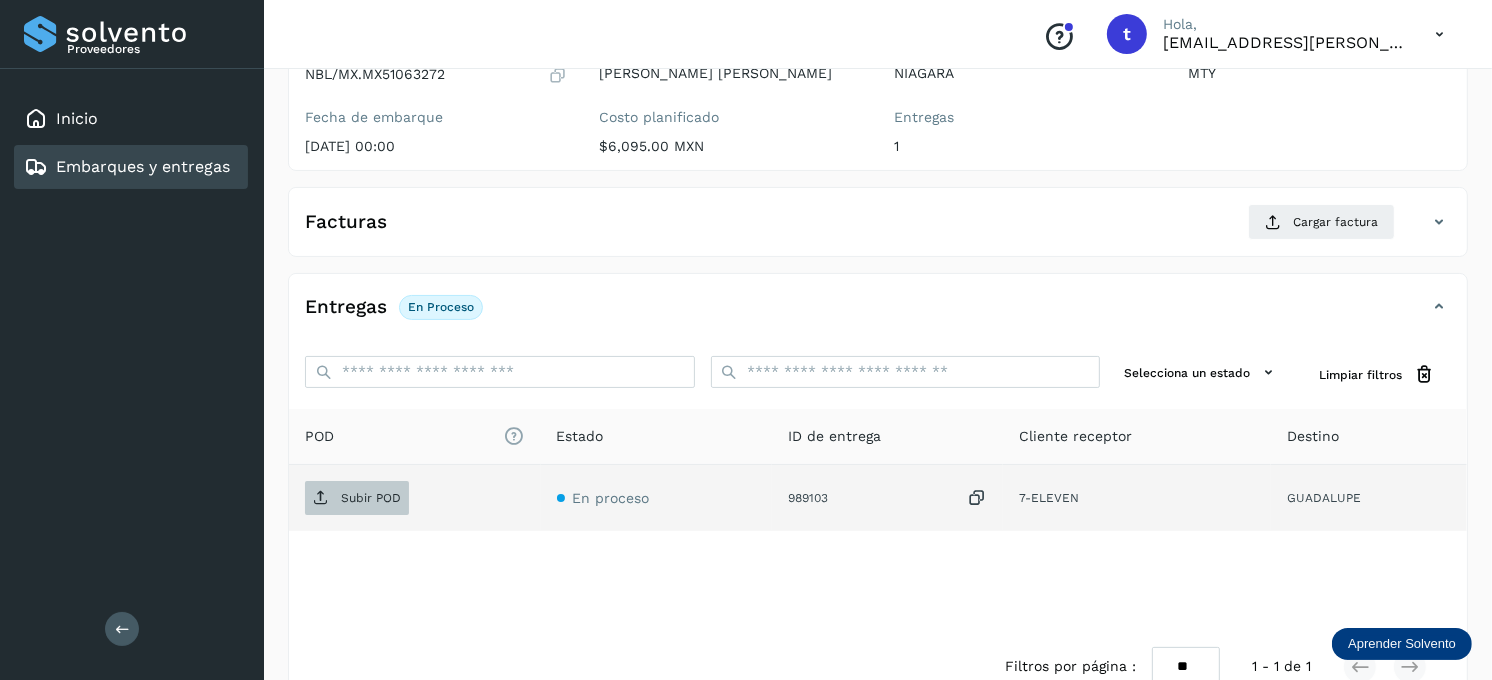 click on "Subir POD" at bounding box center [371, 498] 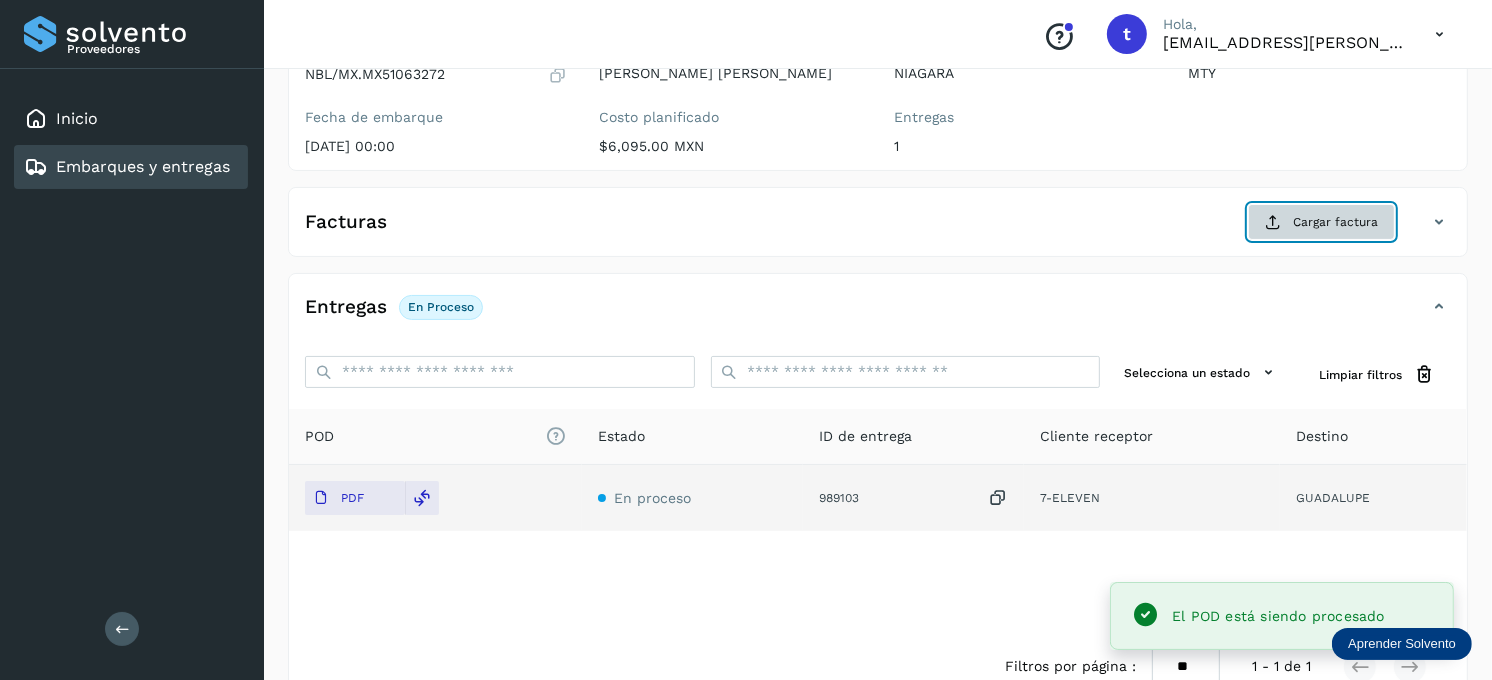 click on "Cargar factura" 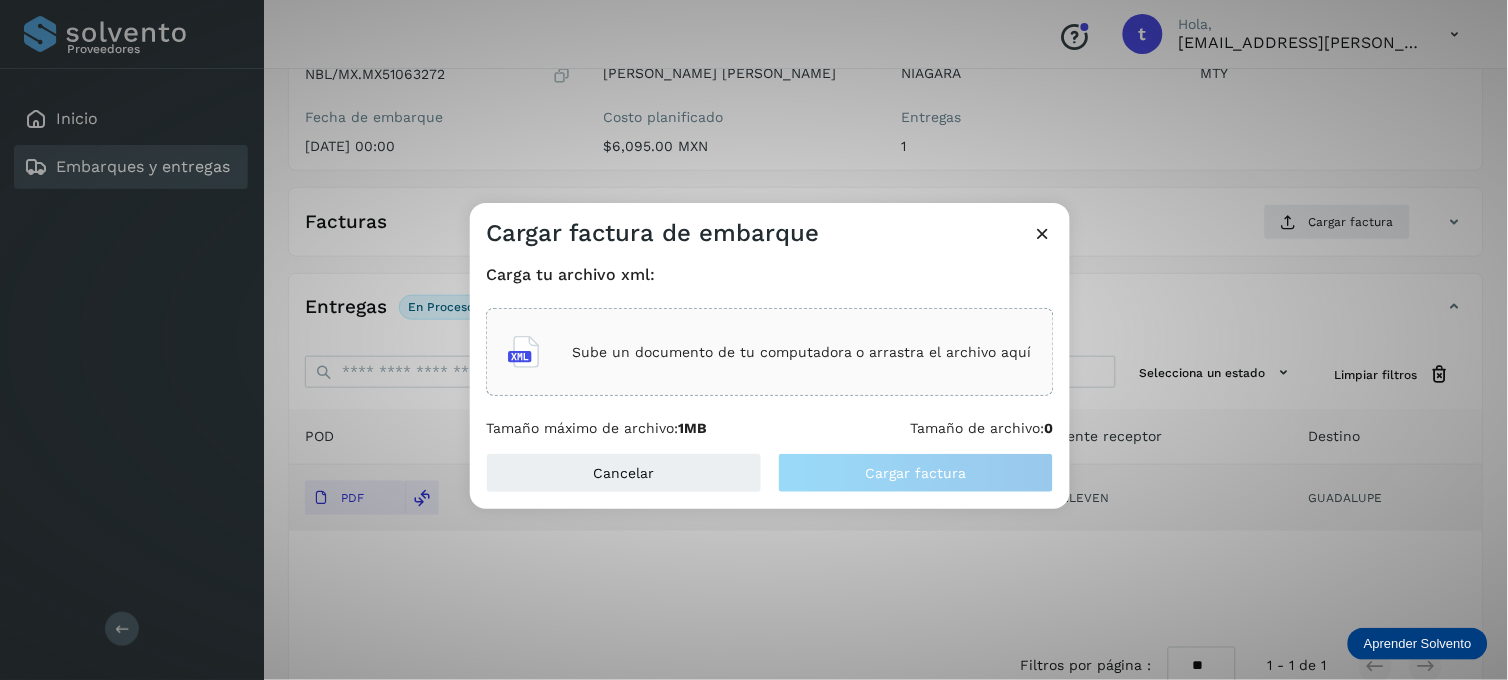 click on "Sube un documento de tu computadora o arrastra el archivo aquí" 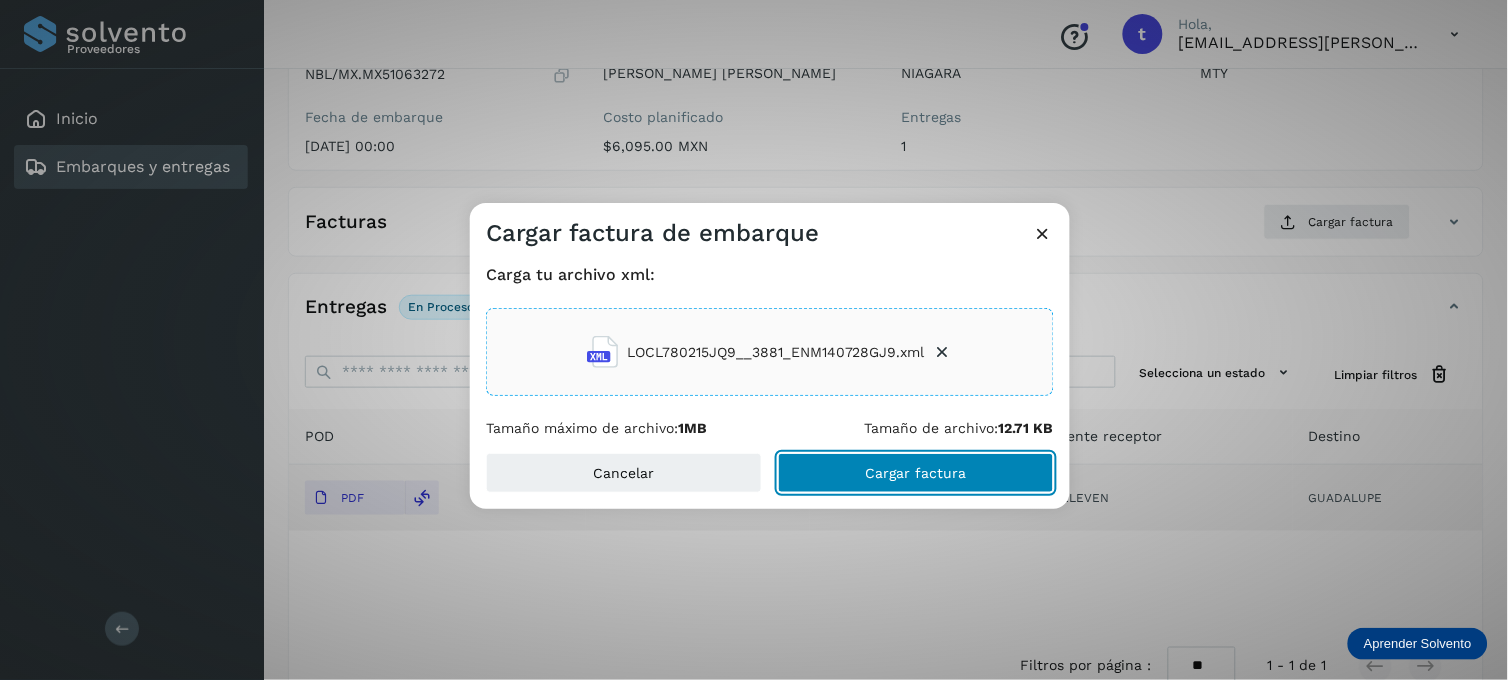 click on "Cargar factura" 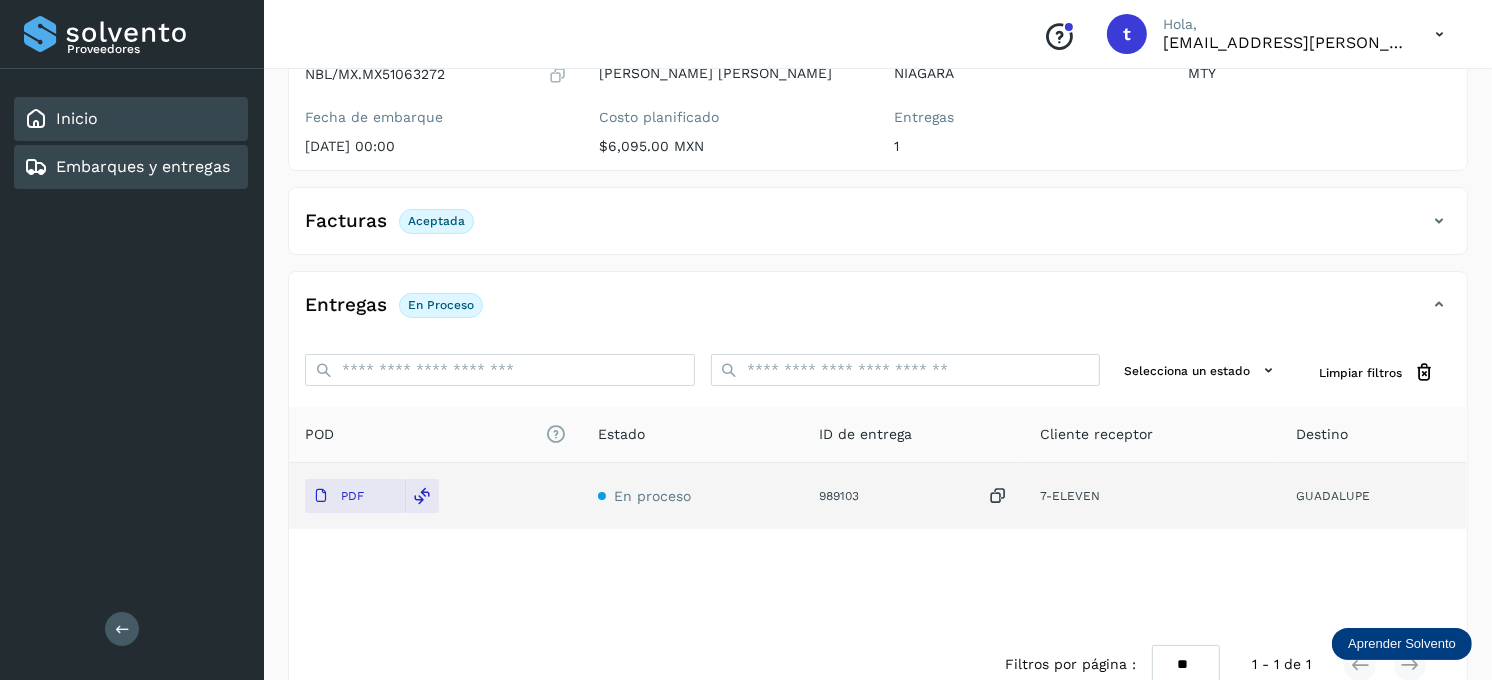click on "Inicio" at bounding box center [77, 118] 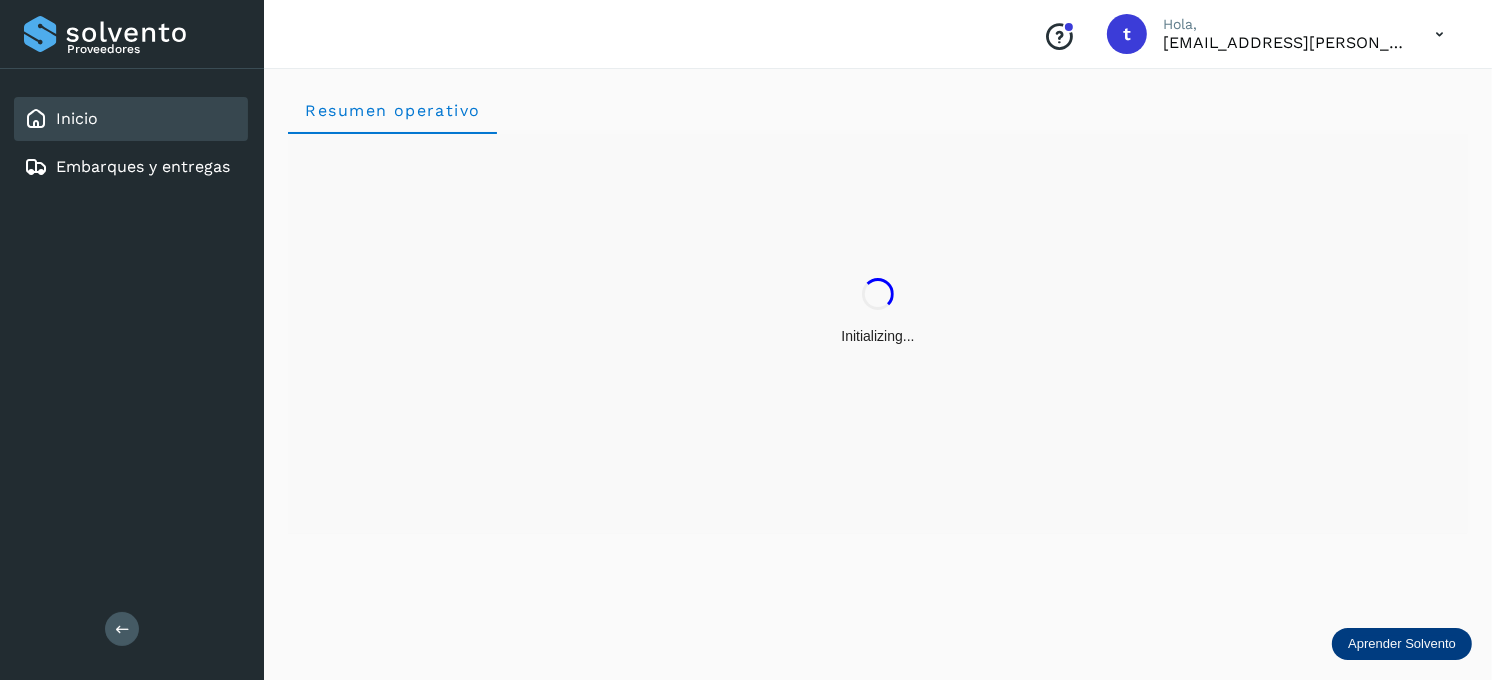scroll, scrollTop: 0, scrollLeft: 0, axis: both 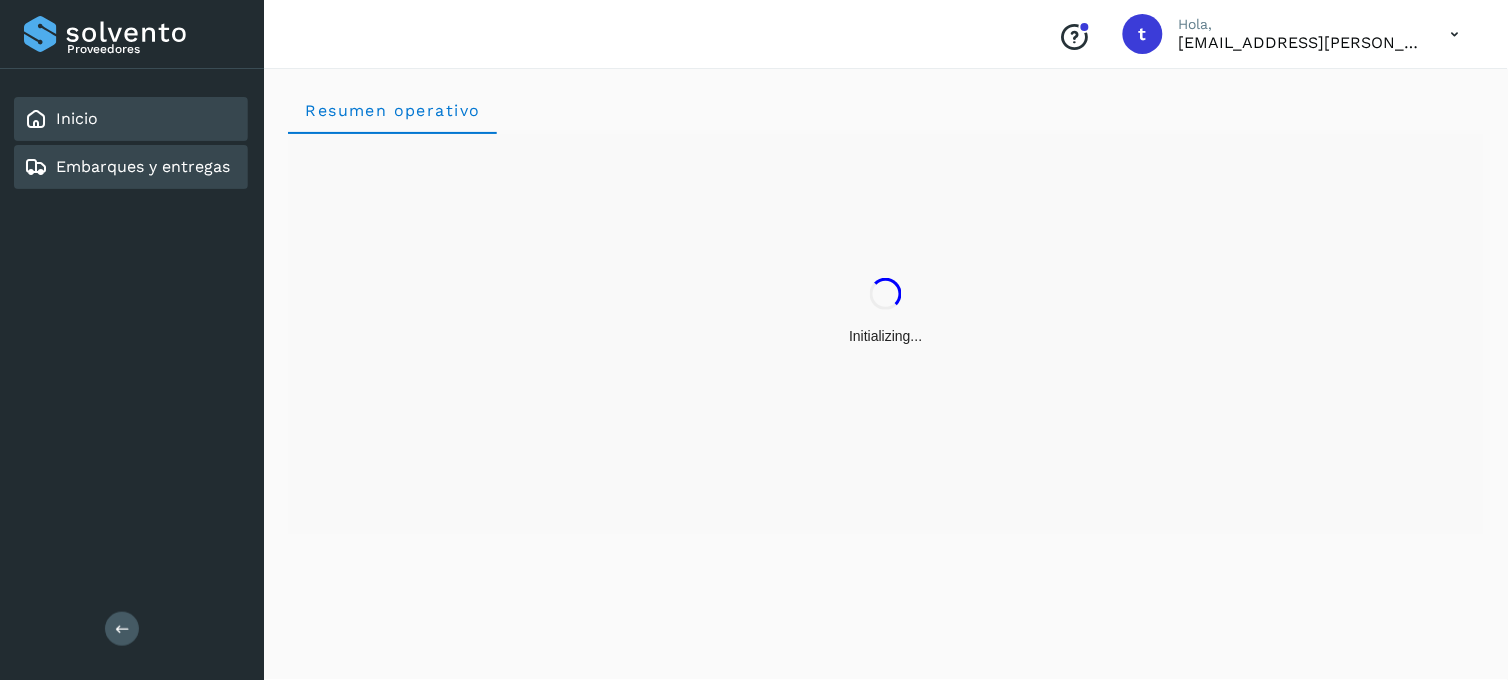 click on "Embarques y entregas" 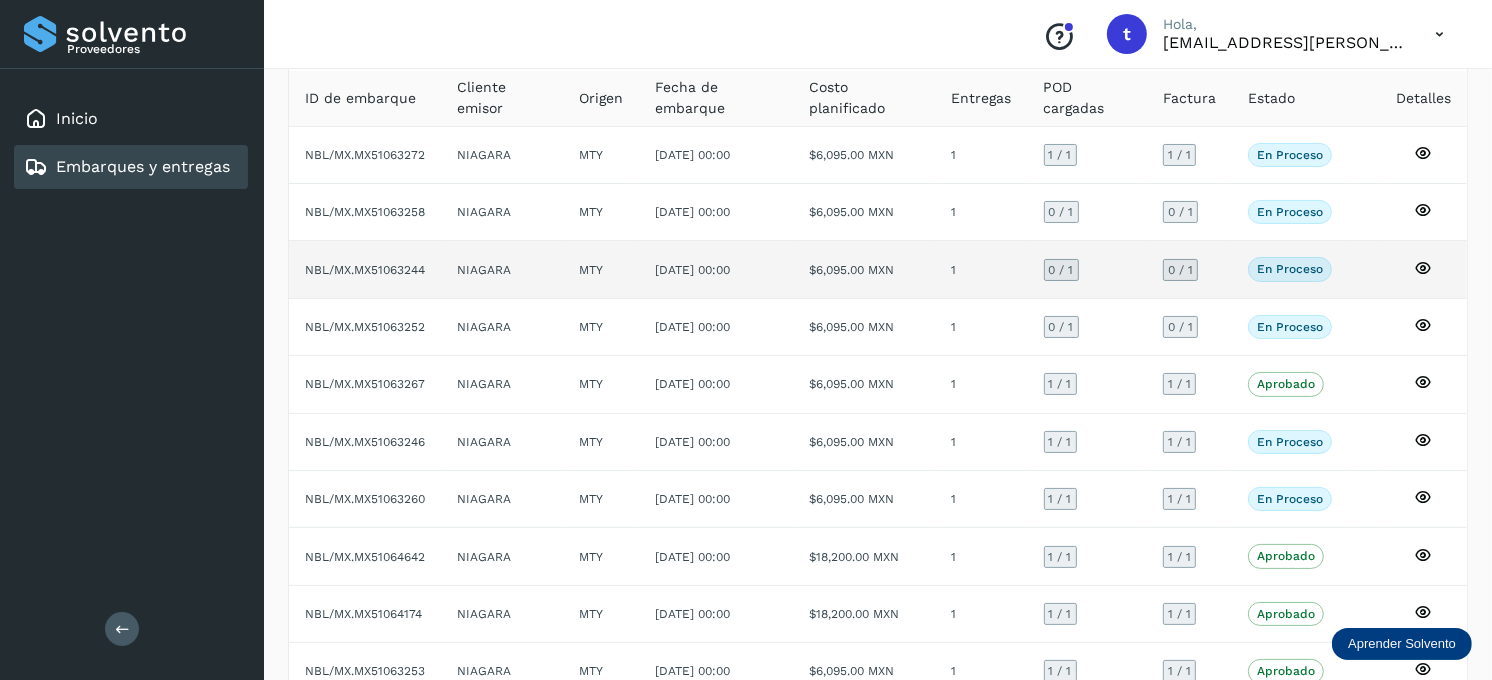 scroll, scrollTop: 0, scrollLeft: 0, axis: both 